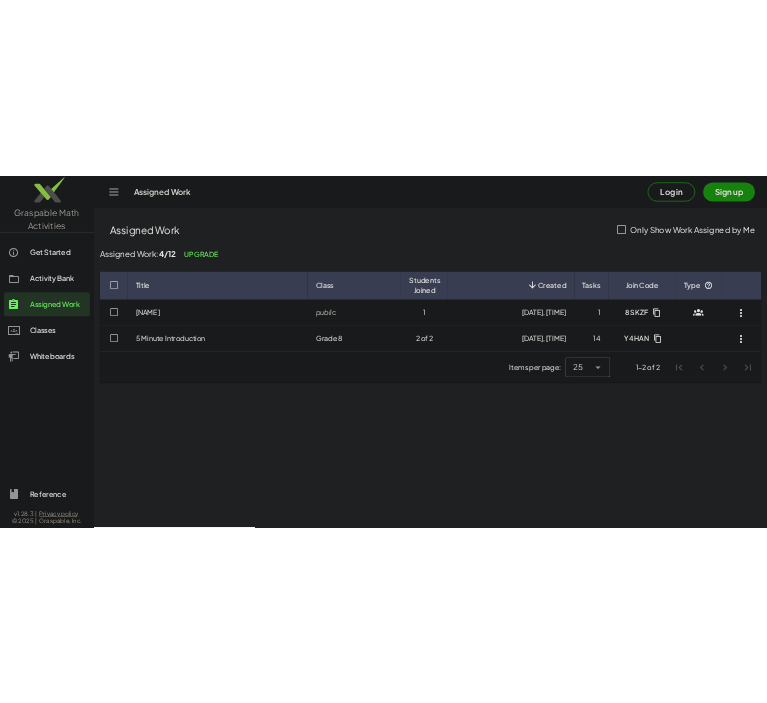 scroll, scrollTop: 0, scrollLeft: 0, axis: both 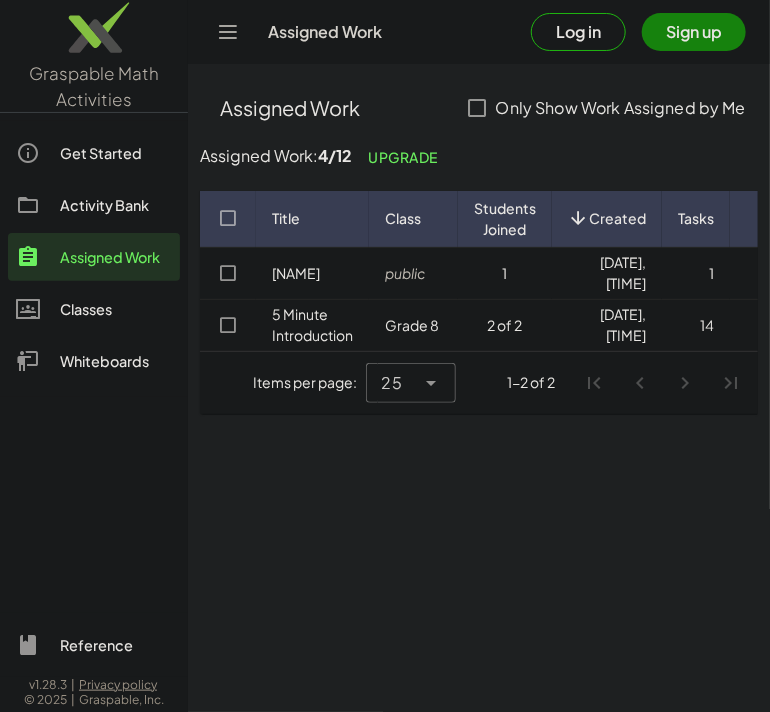 type 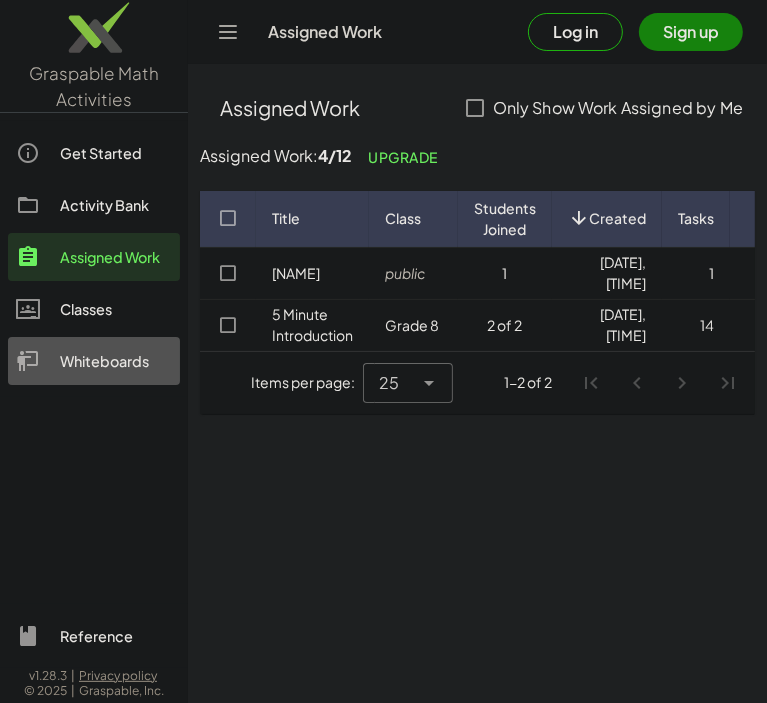 click on "Whiteboards" 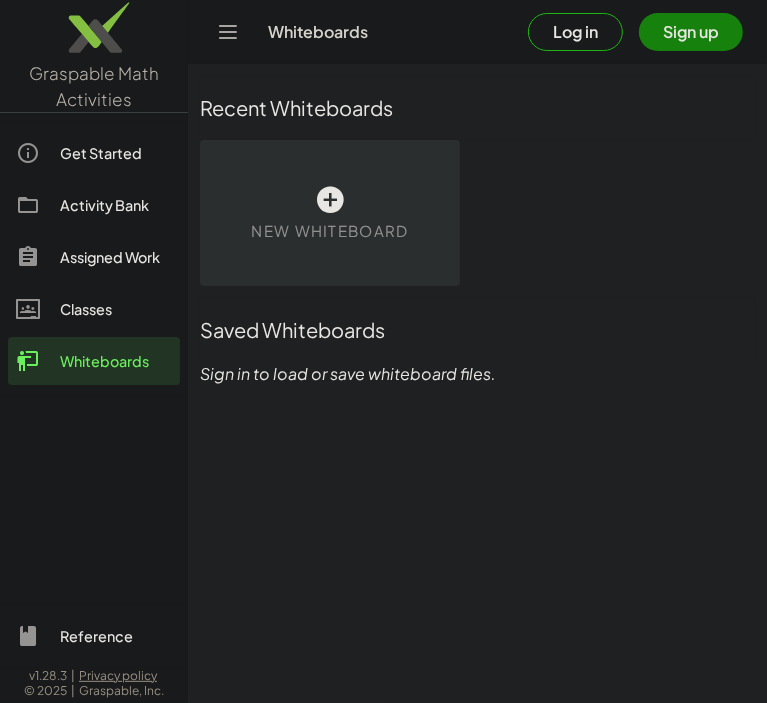 click on "New Whiteboard" at bounding box center (329, 231) 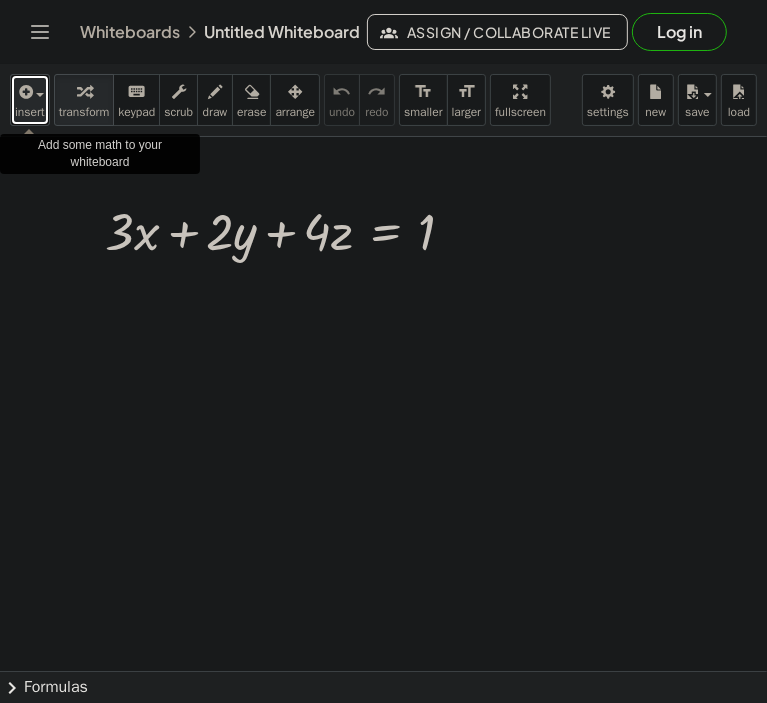 click at bounding box center [40, 95] 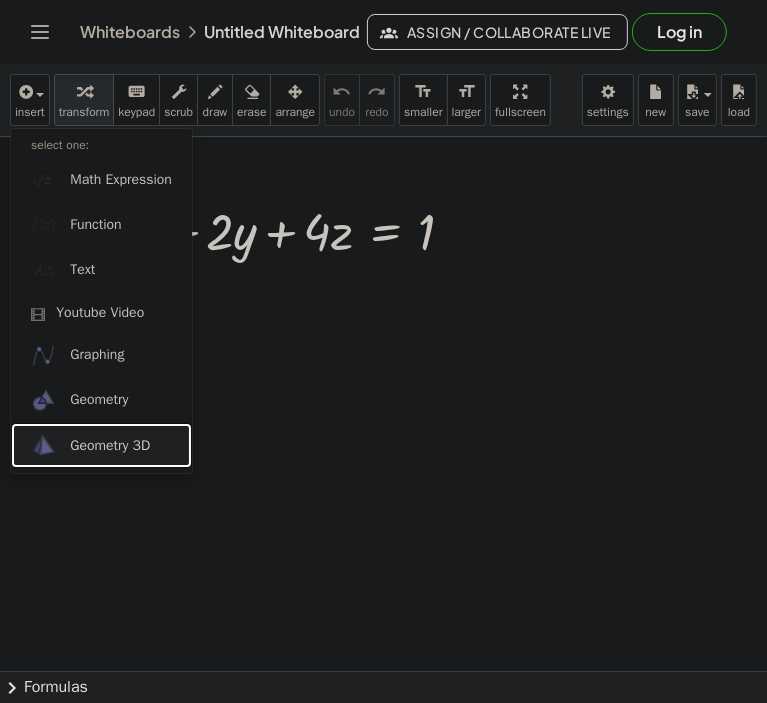 click on "Geometry 3D" at bounding box center (110, 446) 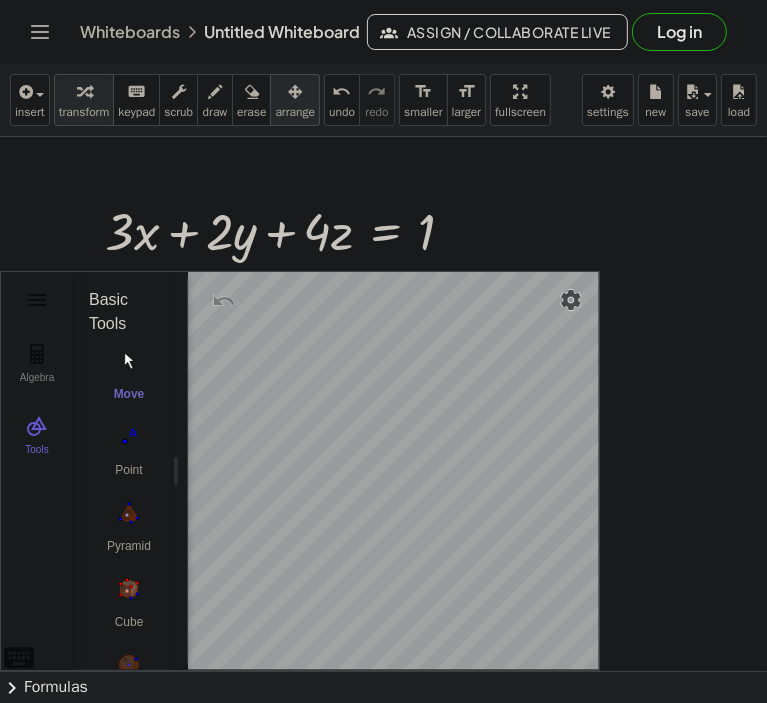 click at bounding box center [295, 92] 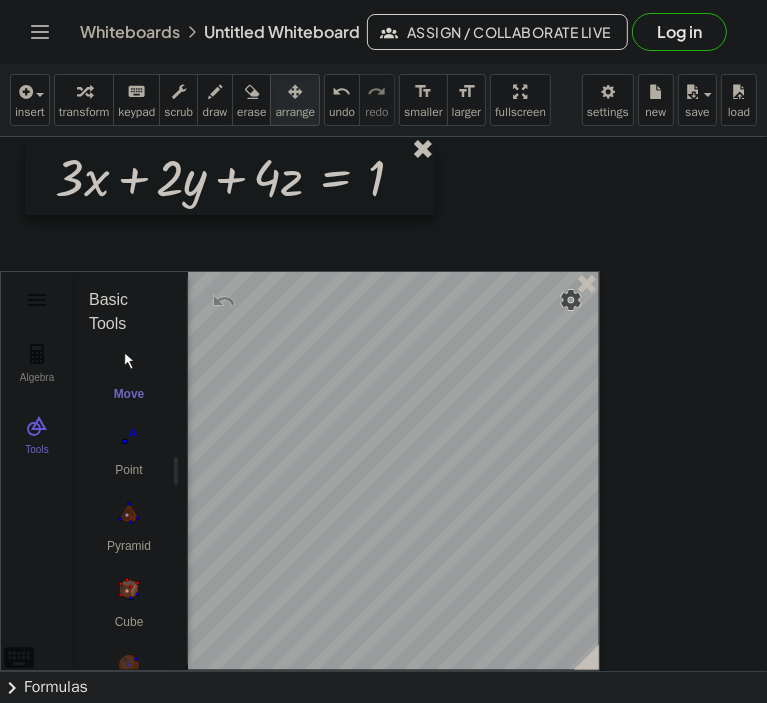 drag, startPoint x: 285, startPoint y: 243, endPoint x: 235, endPoint y: 188, distance: 74.330345 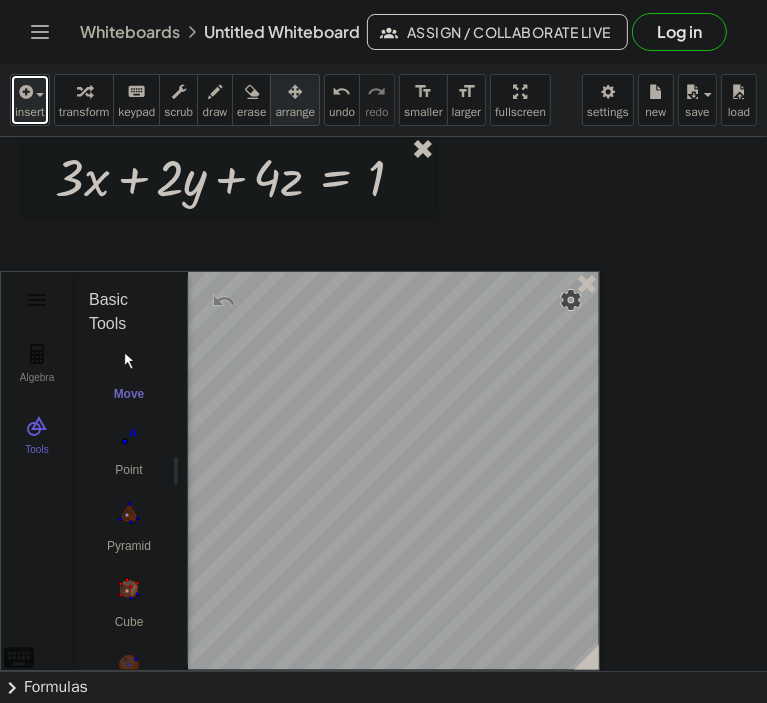 click on "insert" at bounding box center [30, 112] 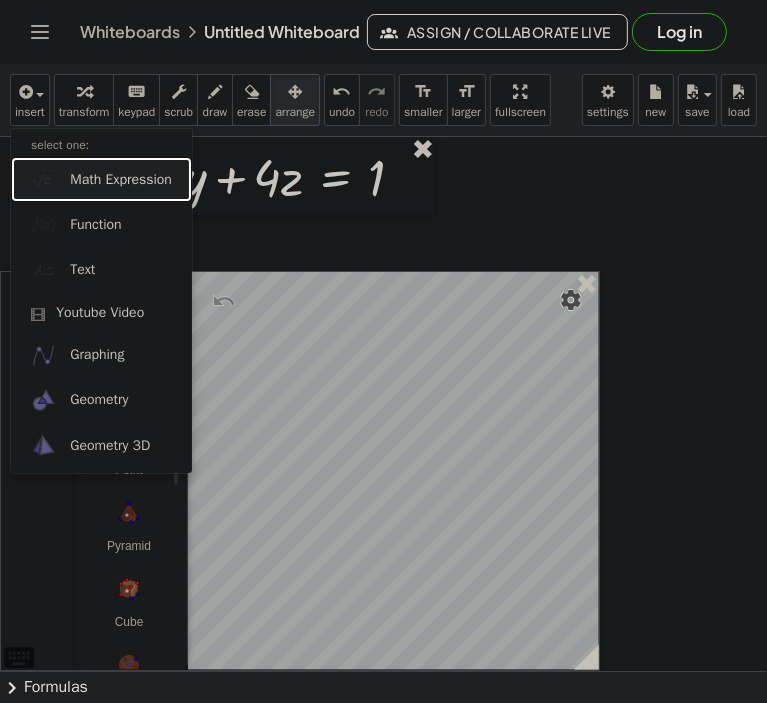 click on "Math Expression" at bounding box center (121, 180) 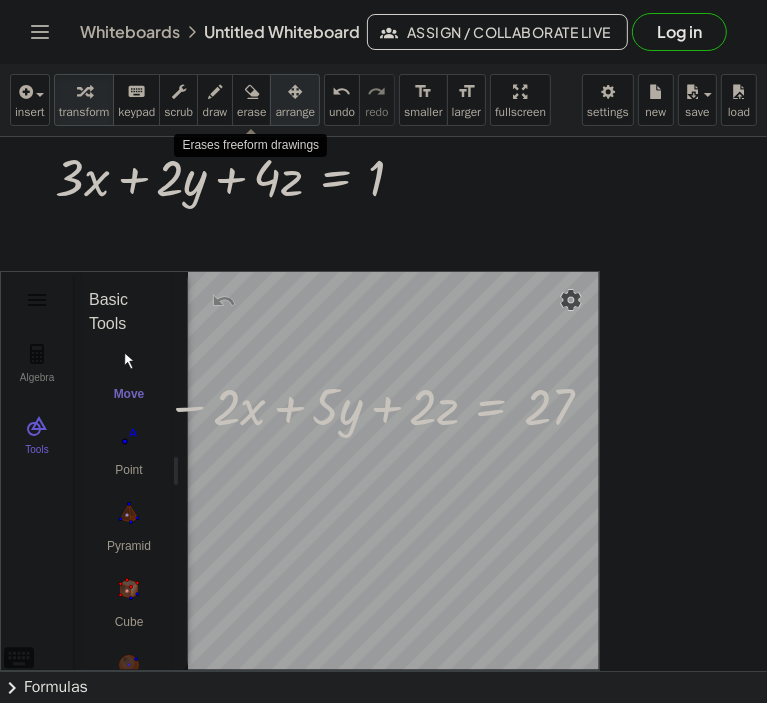 click on "arrange" at bounding box center [295, 112] 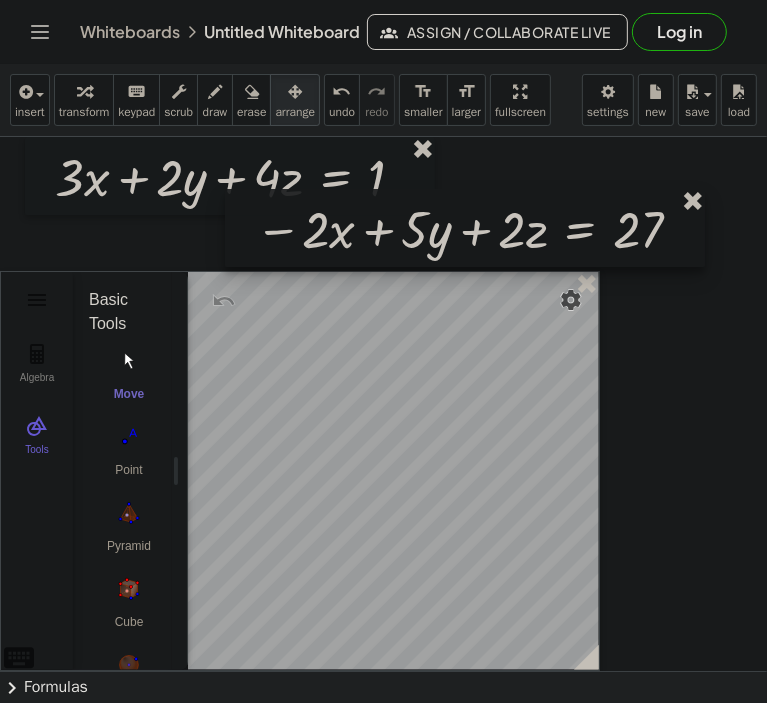 drag, startPoint x: 337, startPoint y: 423, endPoint x: 426, endPoint y: 247, distance: 197.22322 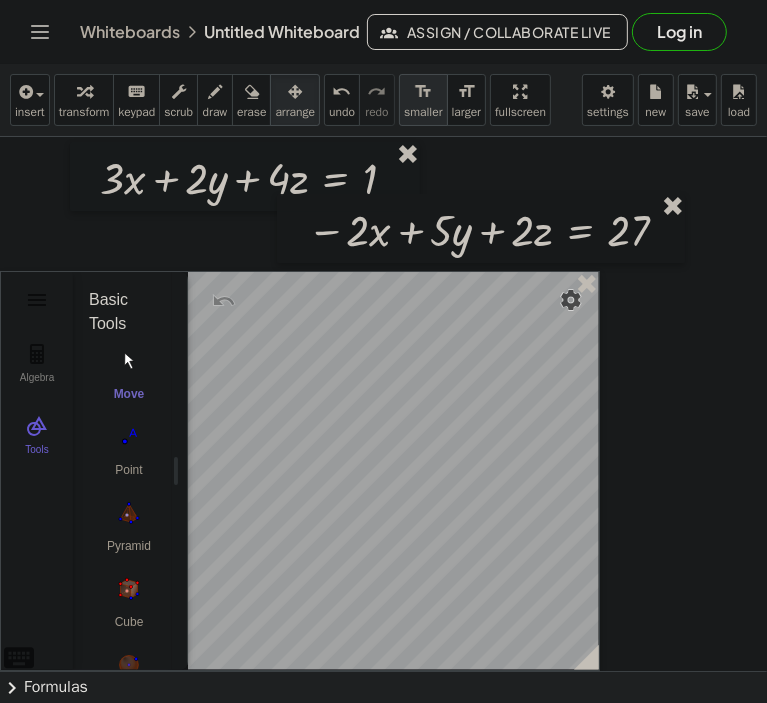 click on "format_size" at bounding box center (423, 92) 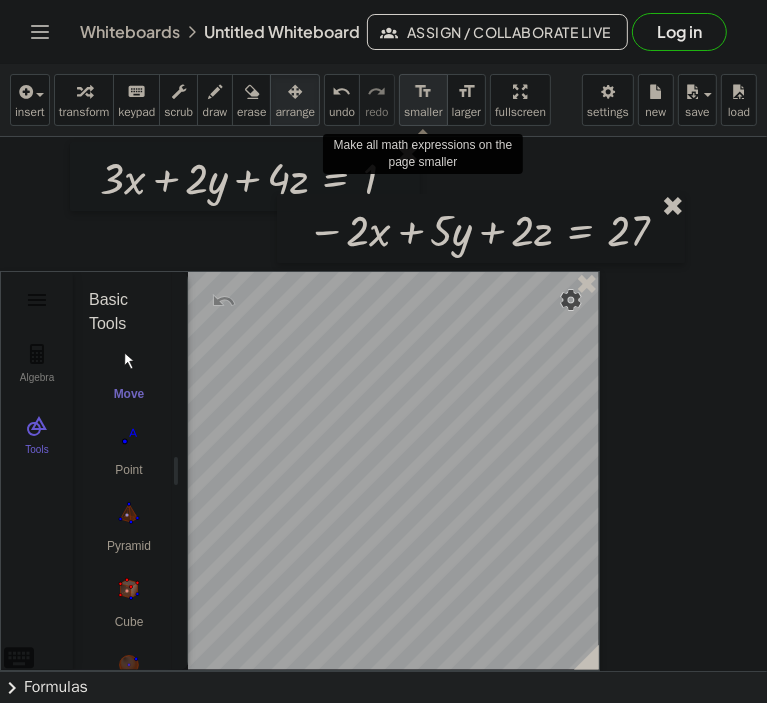 click on "format_size" at bounding box center (423, 92) 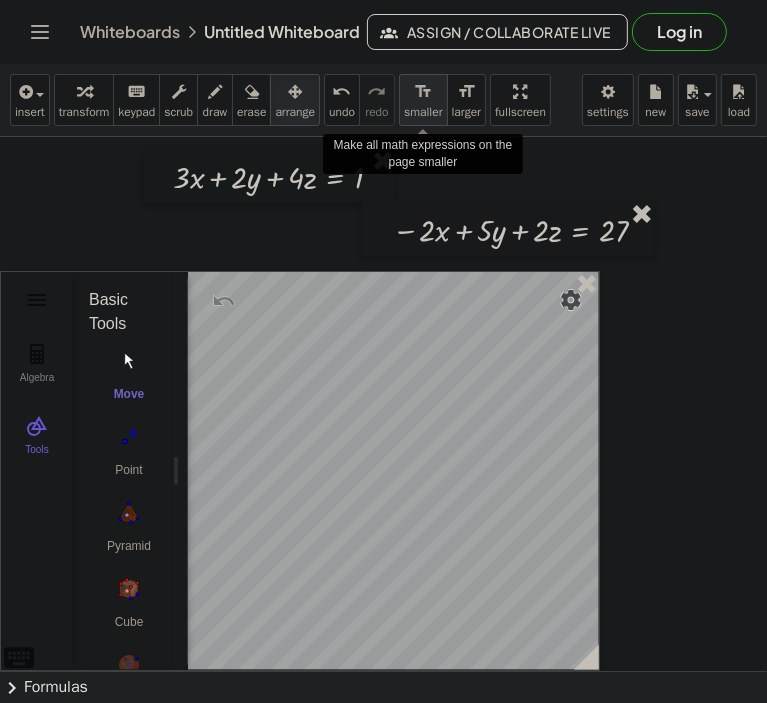 click on "format_size" at bounding box center [423, 92] 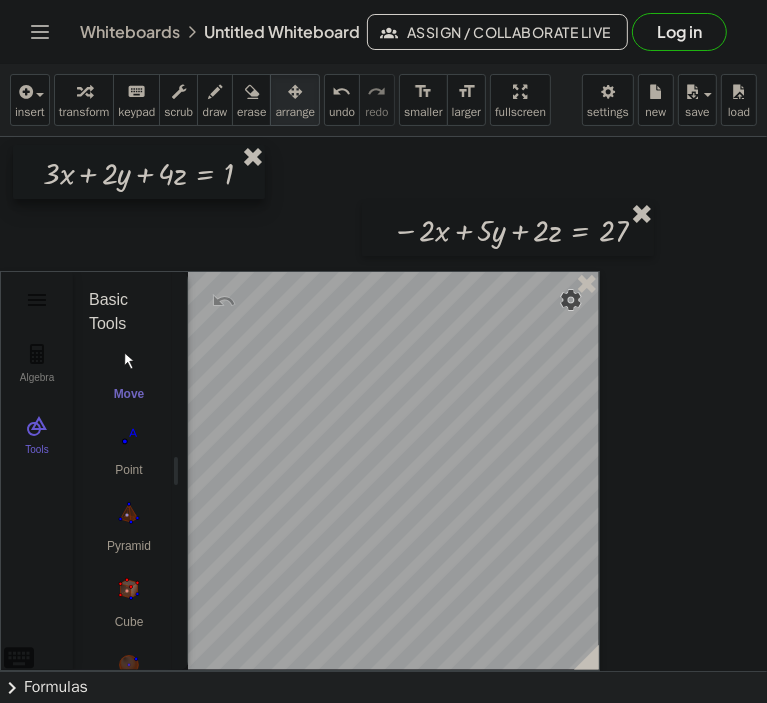drag, startPoint x: 332, startPoint y: 179, endPoint x: 203, endPoint y: 175, distance: 129.062 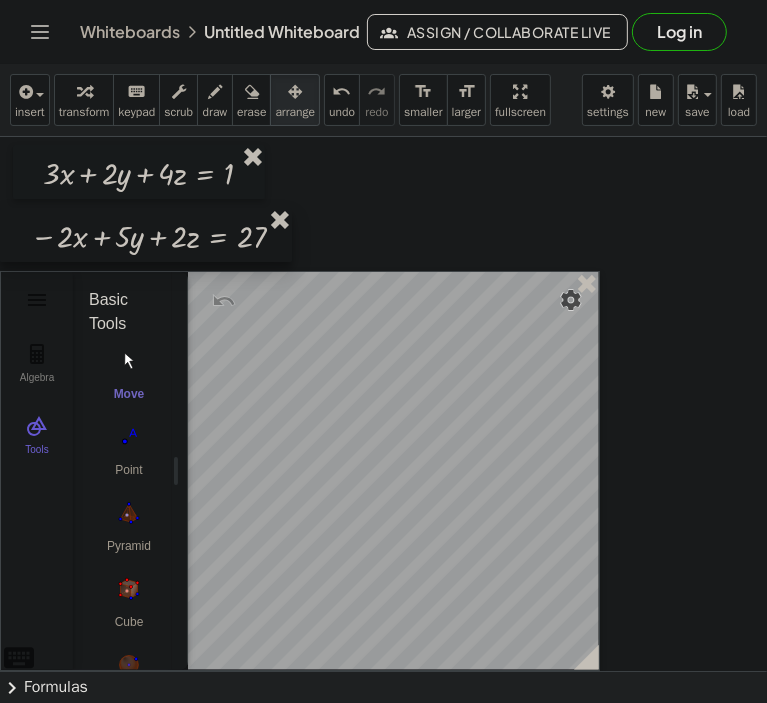 drag, startPoint x: 456, startPoint y: 235, endPoint x: 94, endPoint y: 241, distance: 362.0497 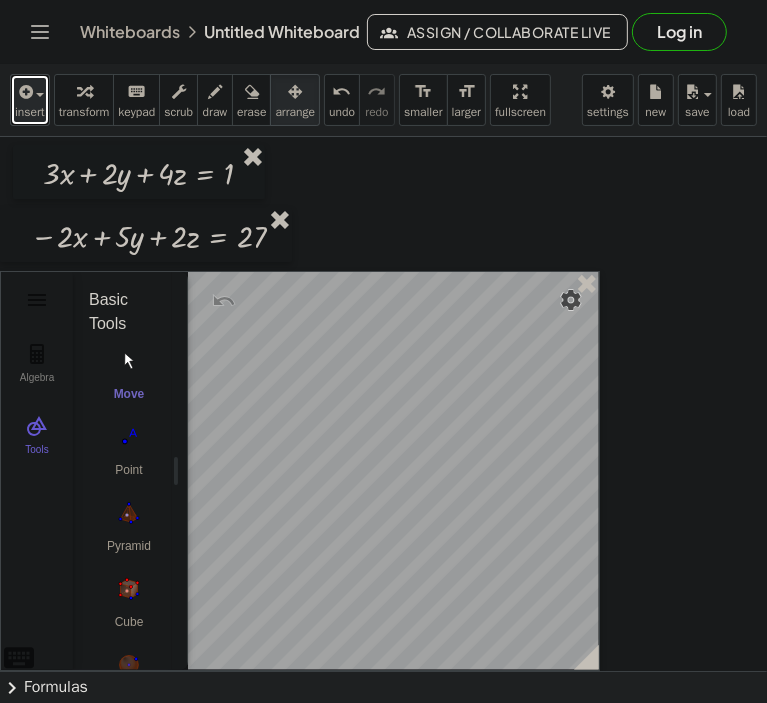 click at bounding box center [35, 94] 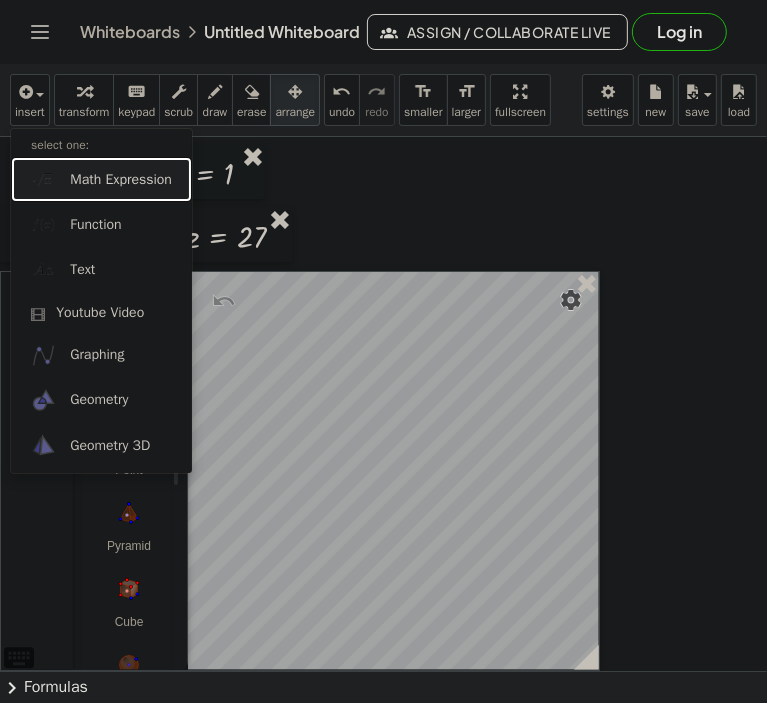 click on "Math Expression" at bounding box center [121, 180] 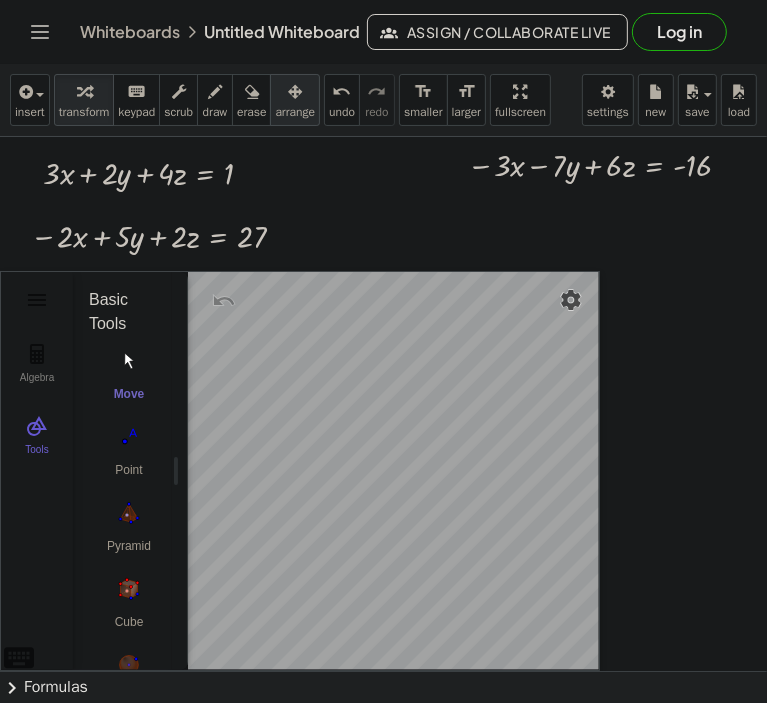 click on "arrange" at bounding box center (295, 112) 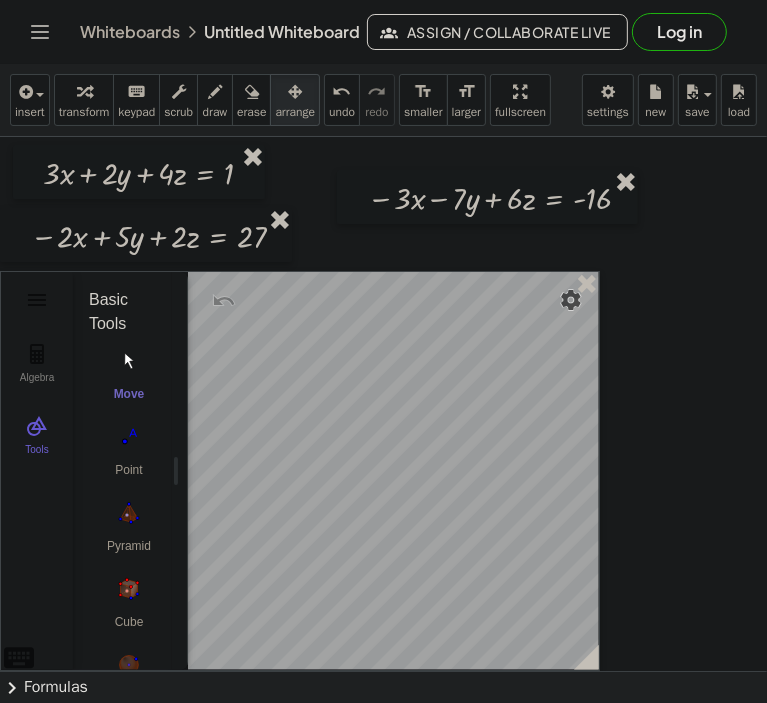 drag, startPoint x: 577, startPoint y: 164, endPoint x: 477, endPoint y: 197, distance: 105.30432 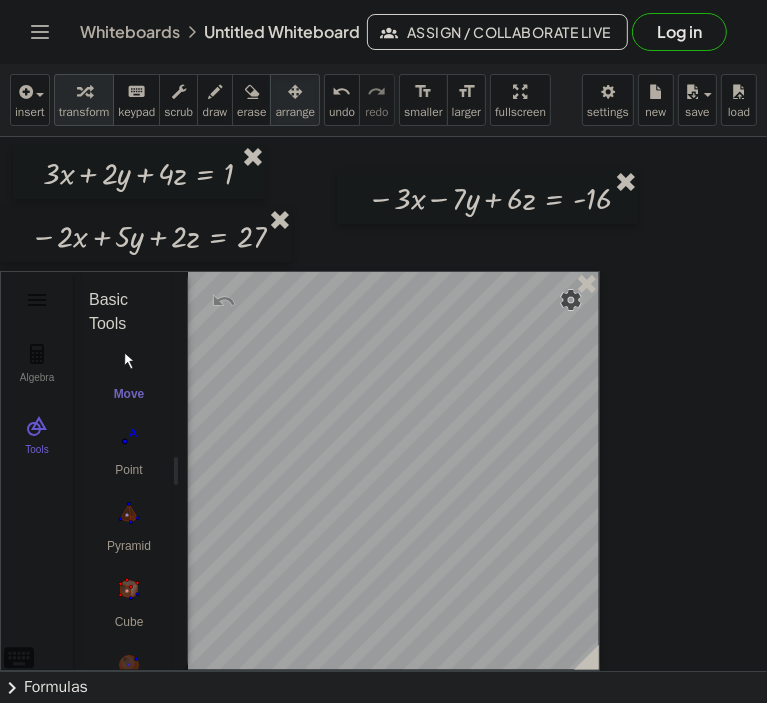 click at bounding box center (84, 92) 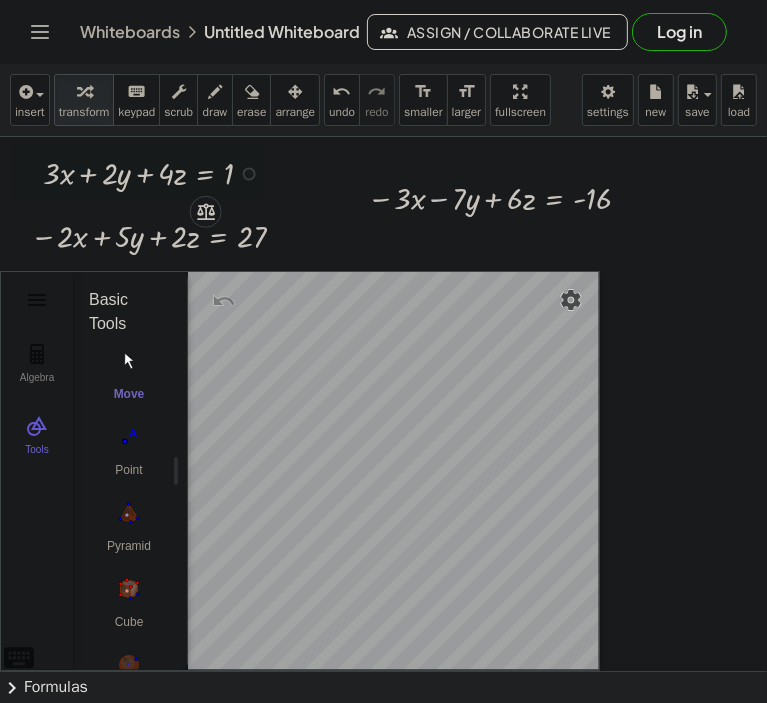 click at bounding box center [156, 172] 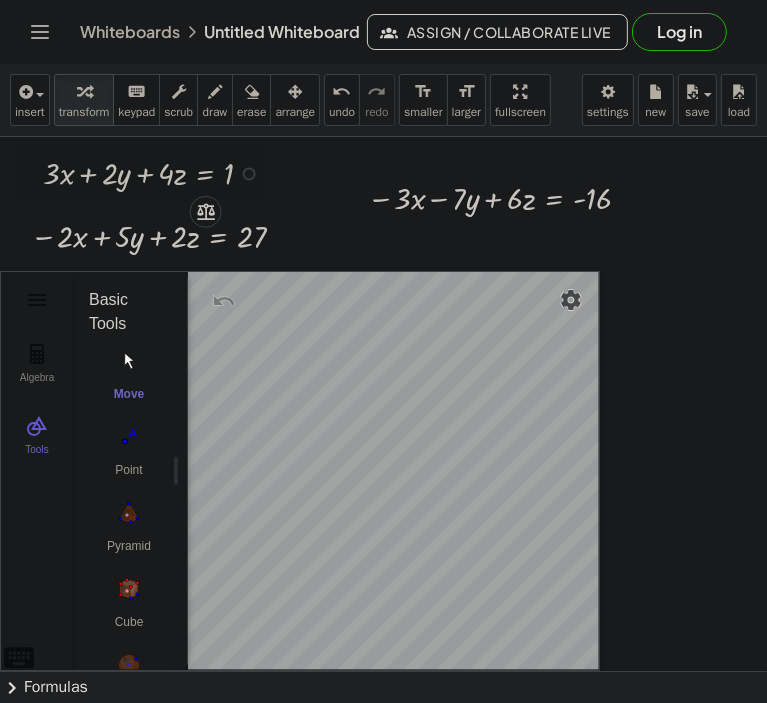 click at bounding box center (156, 172) 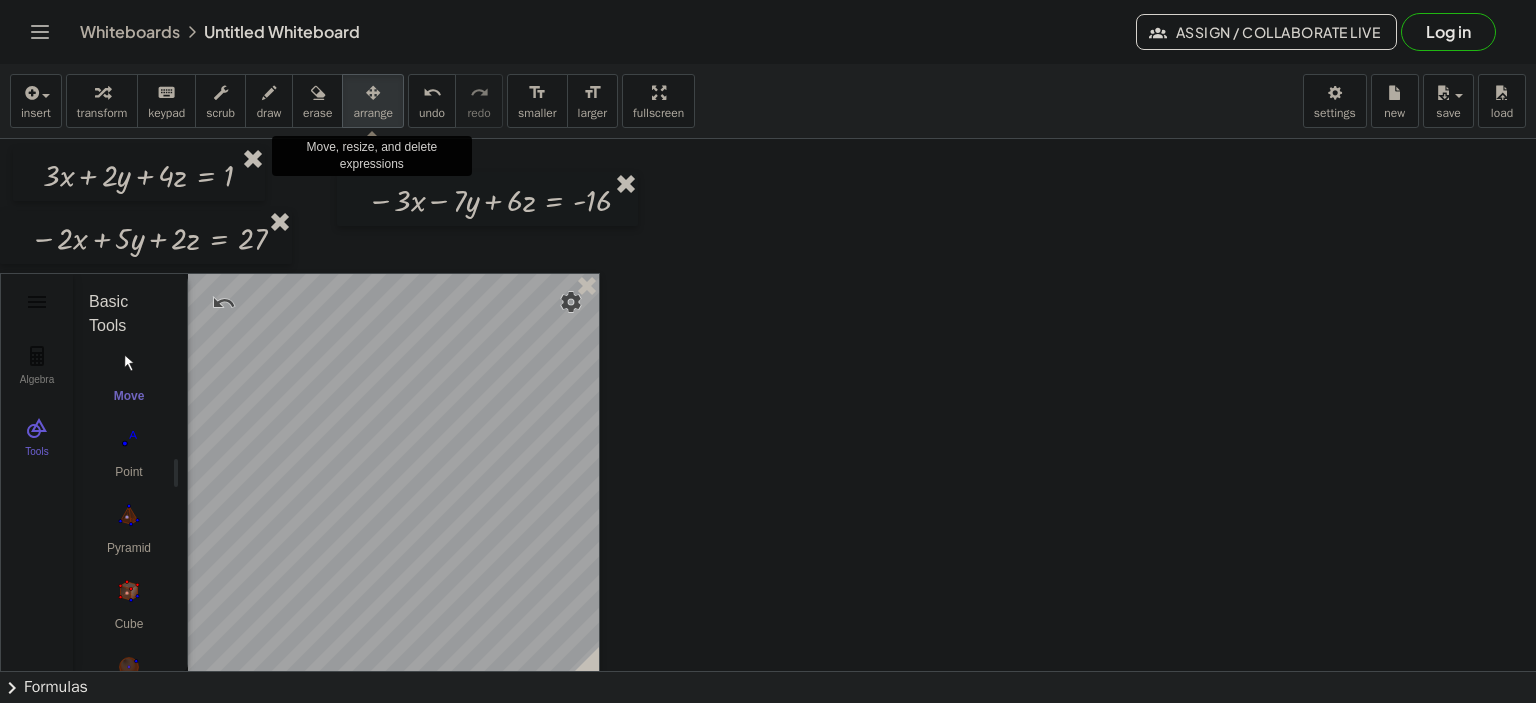 click at bounding box center (373, 93) 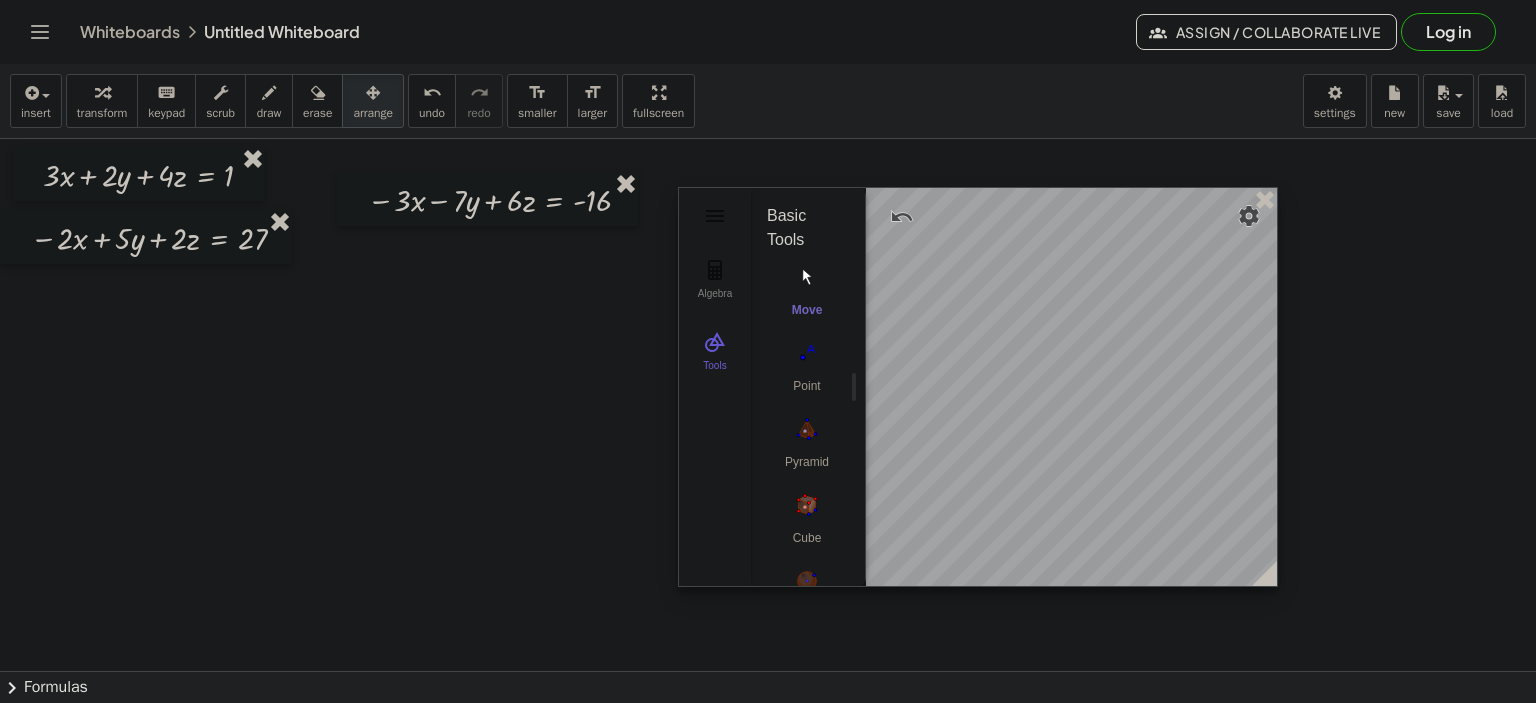 drag, startPoint x: 424, startPoint y: 347, endPoint x: 1102, endPoint y: 261, distance: 683.4325 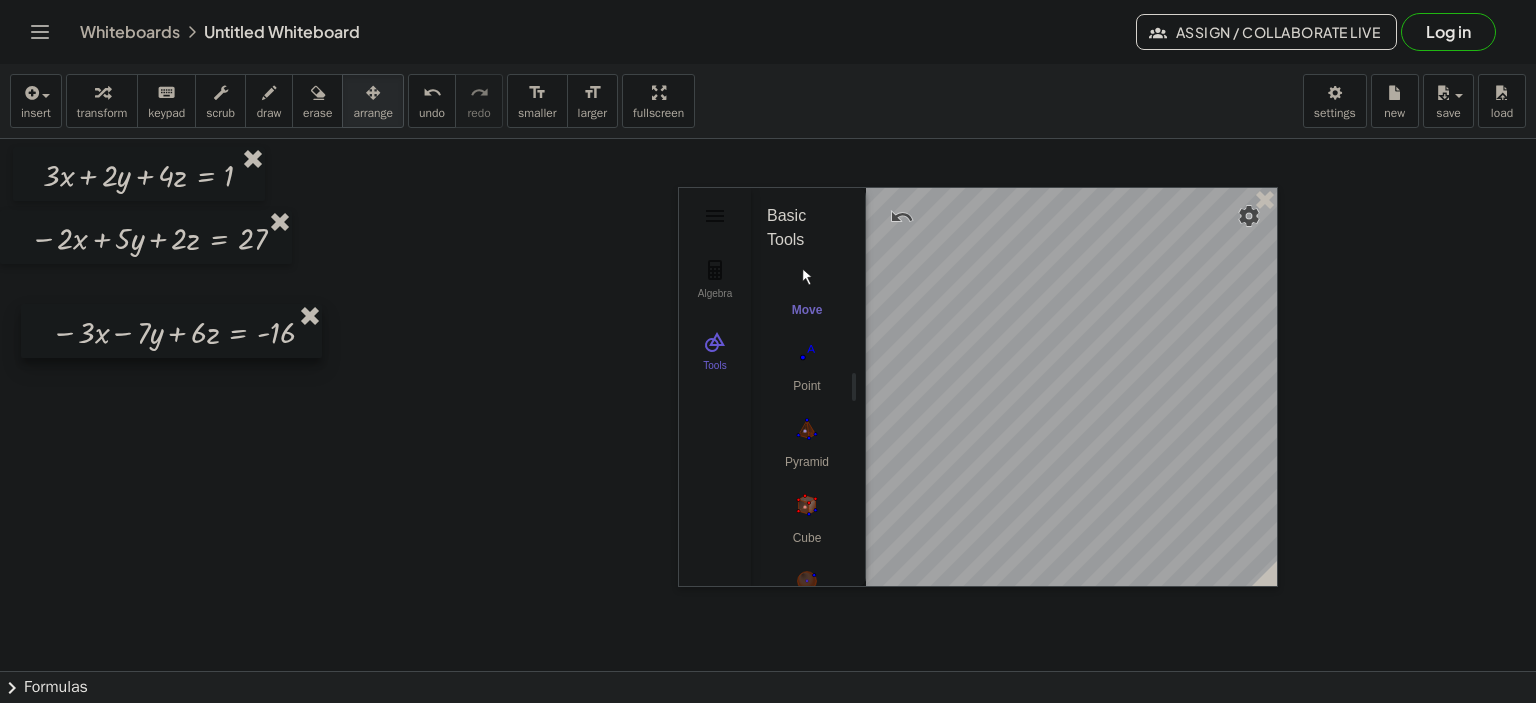drag, startPoint x: 529, startPoint y: 199, endPoint x: 213, endPoint y: 331, distance: 342.46167 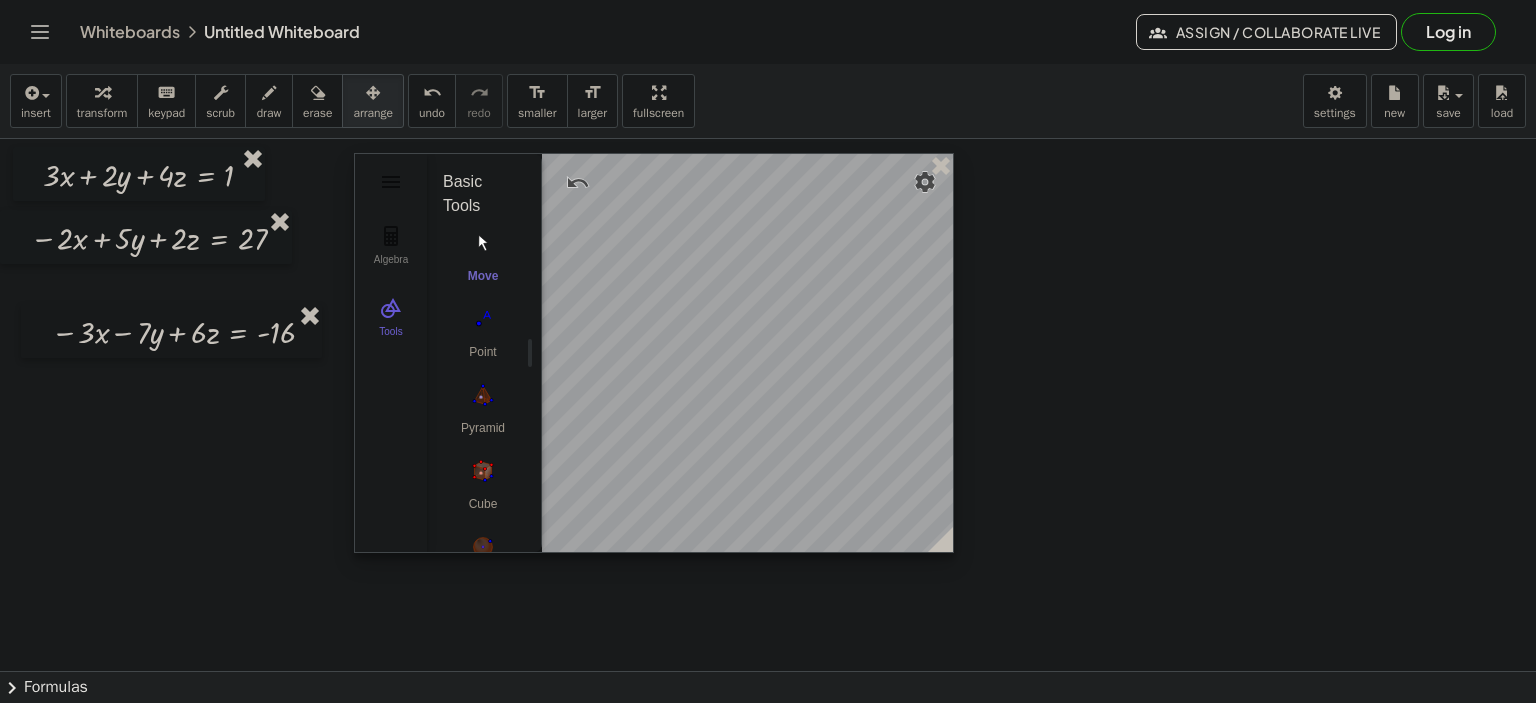 drag, startPoint x: 957, startPoint y: 237, endPoint x: 633, endPoint y: 203, distance: 325.77905 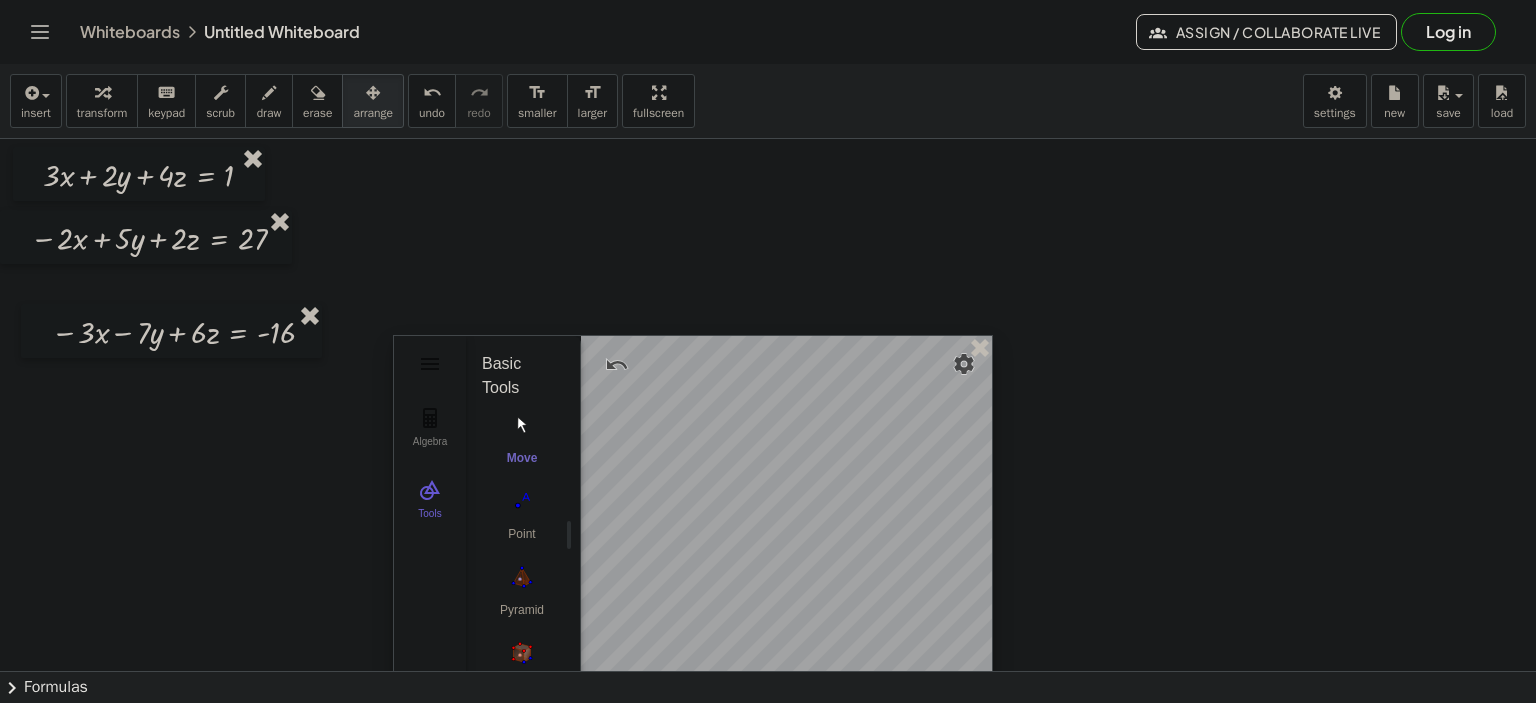 drag, startPoint x: 838, startPoint y: 262, endPoint x: 880, endPoint y: 447, distance: 189.70767 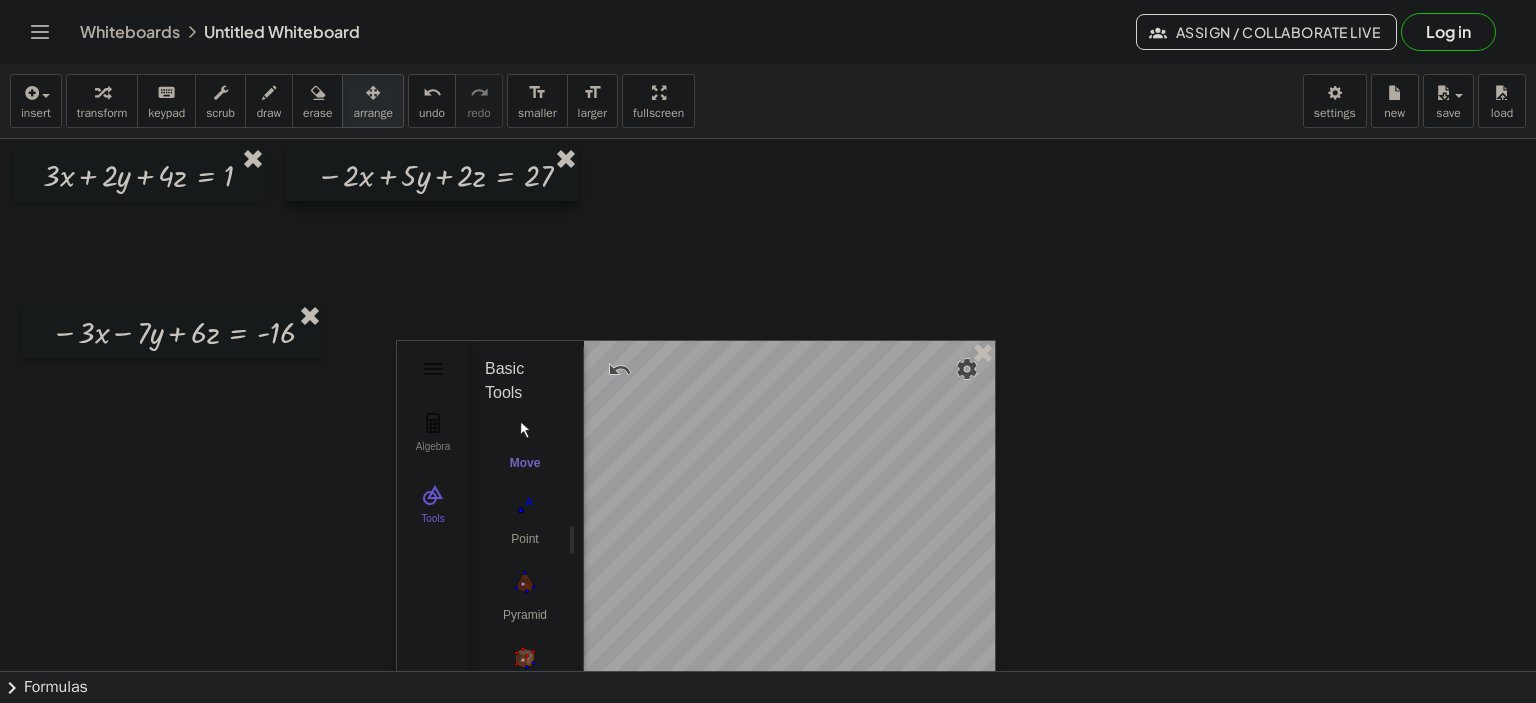 drag, startPoint x: 119, startPoint y: 233, endPoint x: 395, endPoint y: 170, distance: 283.0989 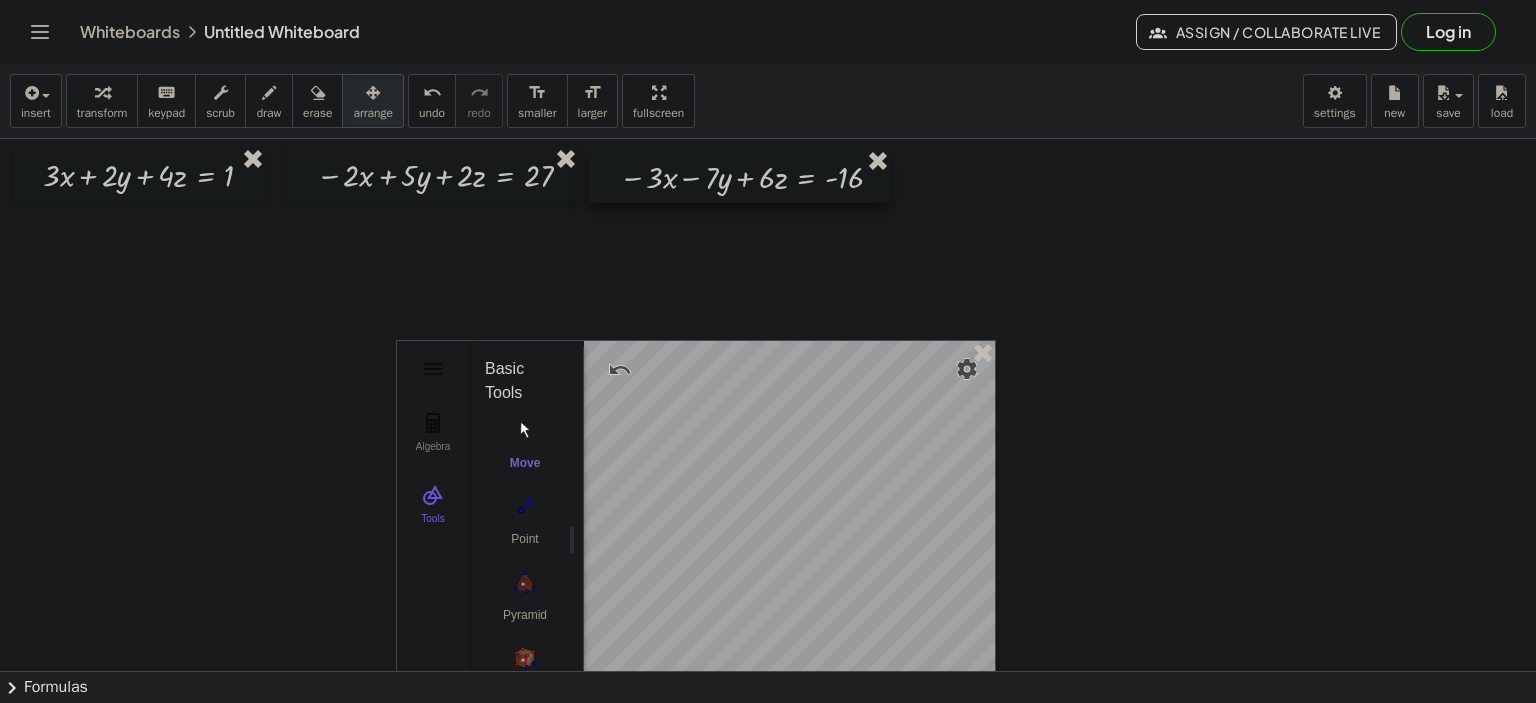 drag, startPoint x: 212, startPoint y: 330, endPoint x: 780, endPoint y: 175, distance: 588.76904 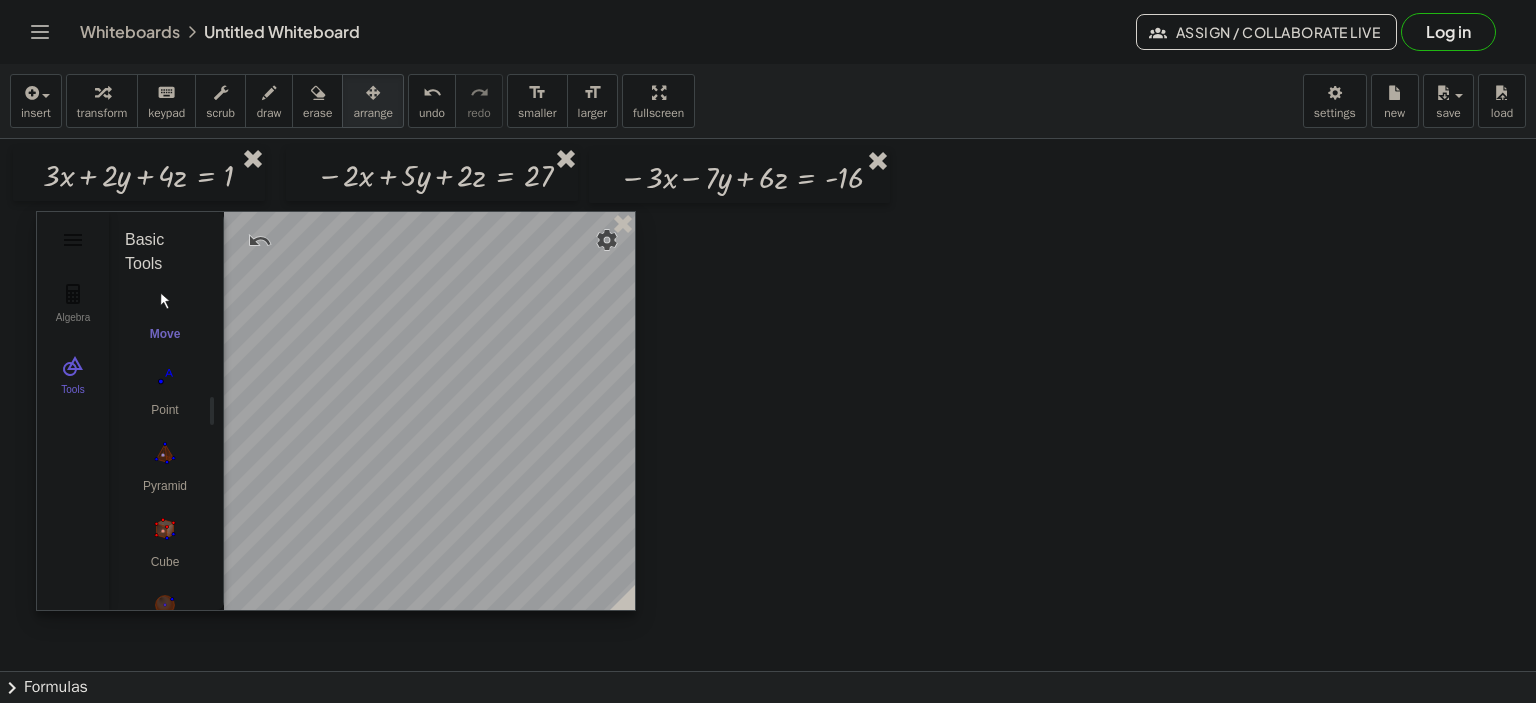 drag, startPoint x: 723, startPoint y: 366, endPoint x: 363, endPoint y: 237, distance: 382.4147 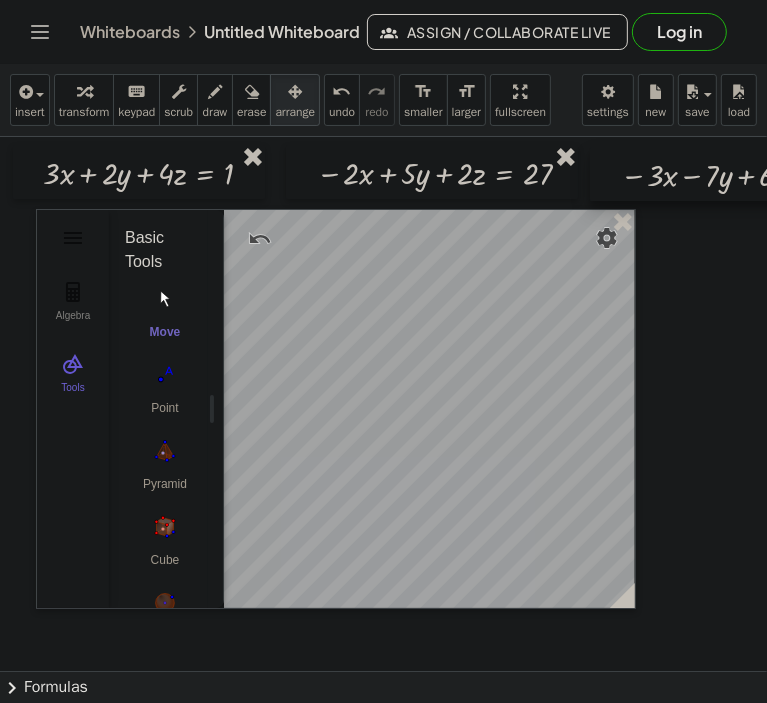 click at bounding box center [740, 174] 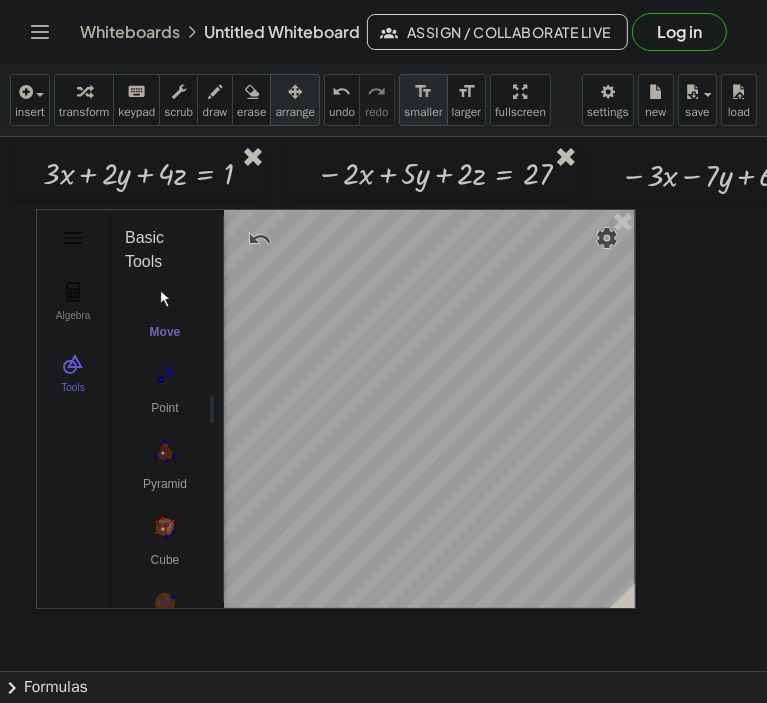 click on "smaller" at bounding box center (423, 112) 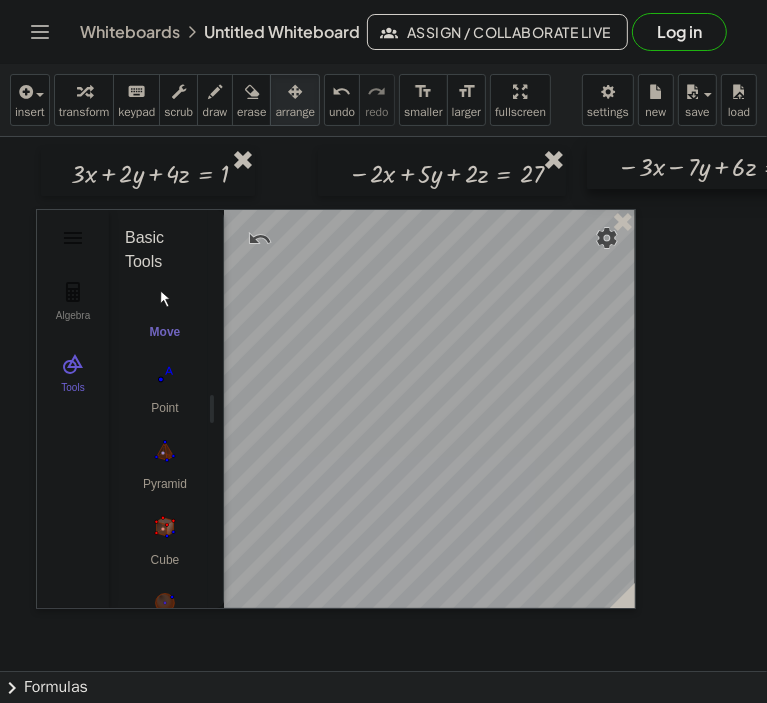 drag, startPoint x: 691, startPoint y: 177, endPoint x: 651, endPoint y: 171, distance: 40.4475 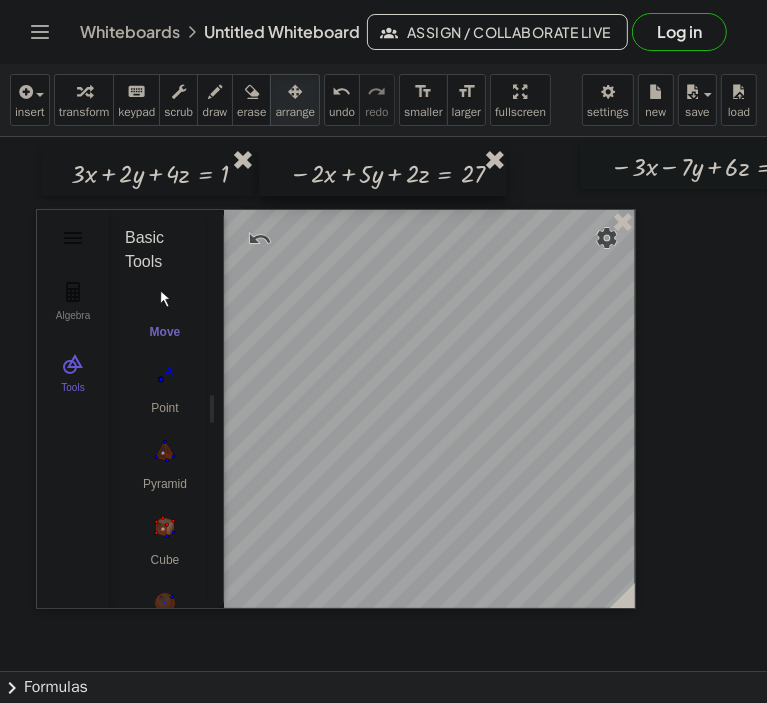 drag, startPoint x: 524, startPoint y: 179, endPoint x: 465, endPoint y: 179, distance: 59 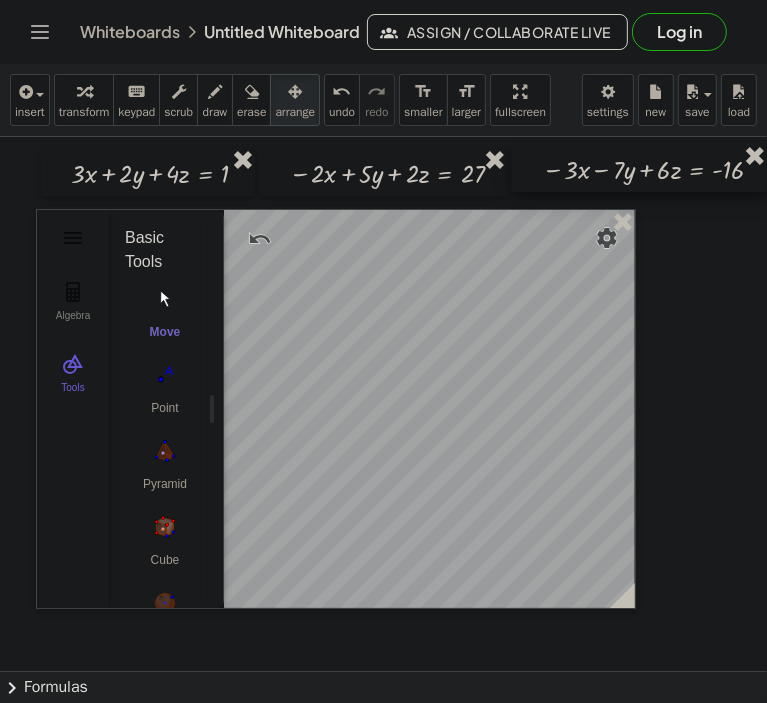 drag, startPoint x: 676, startPoint y: 167, endPoint x: 608, endPoint y: 170, distance: 68.06615 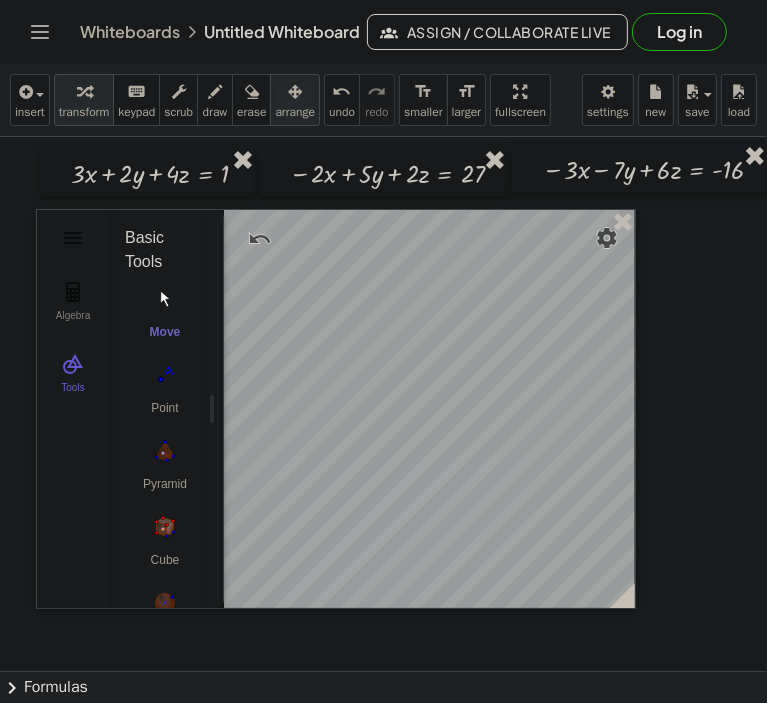 click on "transform" at bounding box center (84, 112) 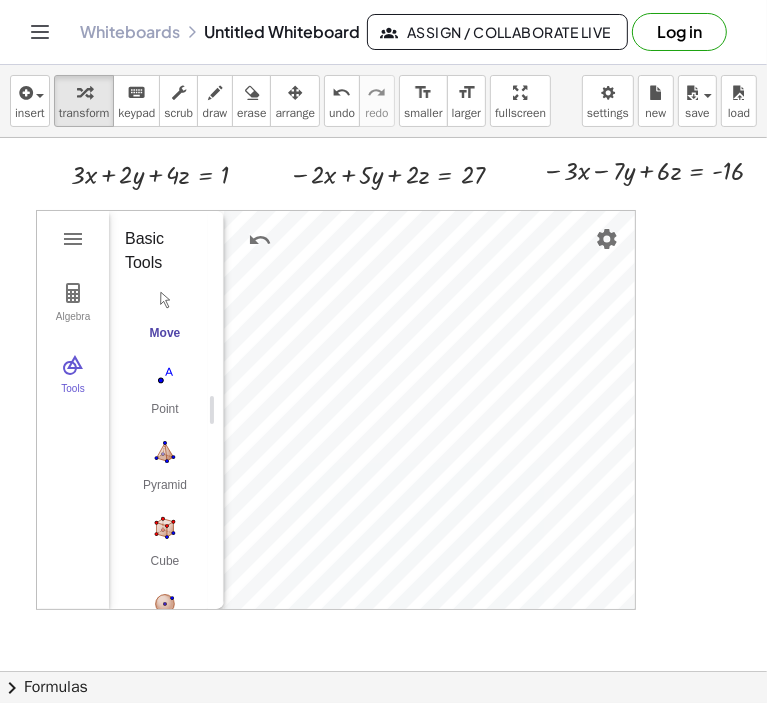 click at bounding box center (448, 671) 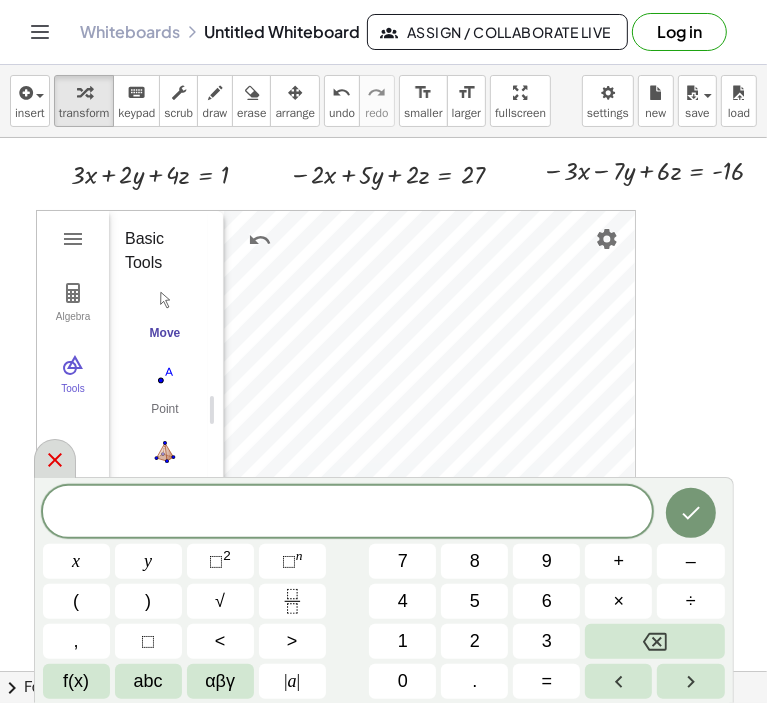 click 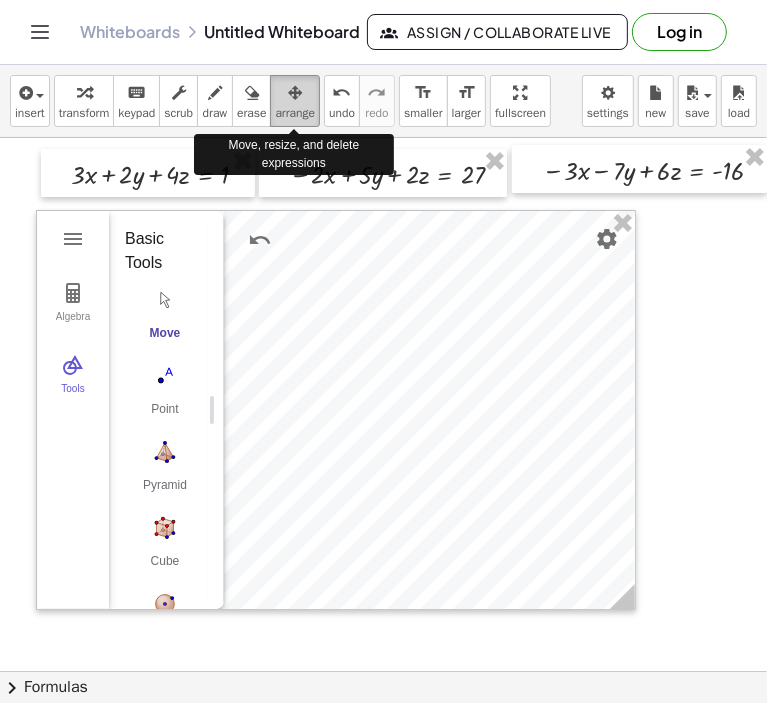 click on "arrange" at bounding box center [295, 113] 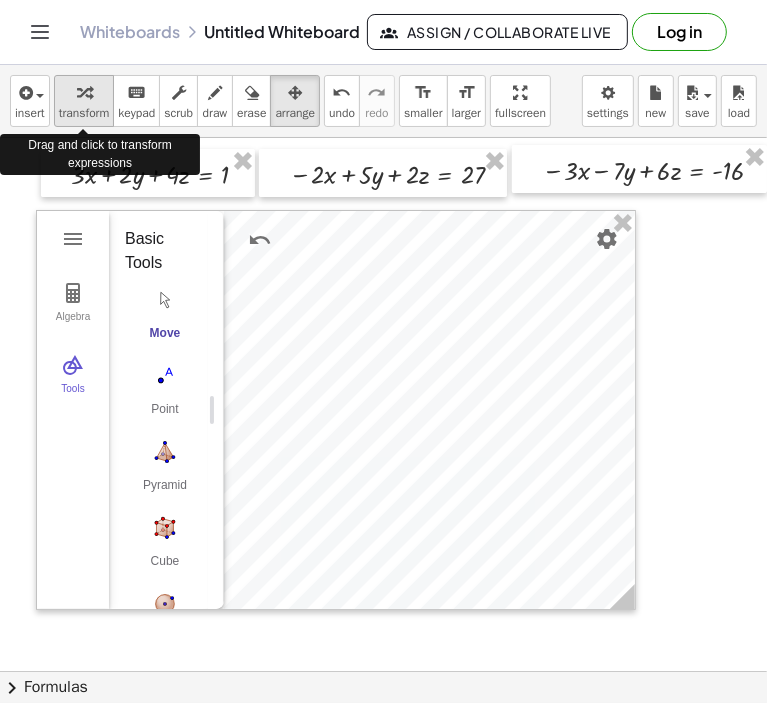 click at bounding box center [84, 93] 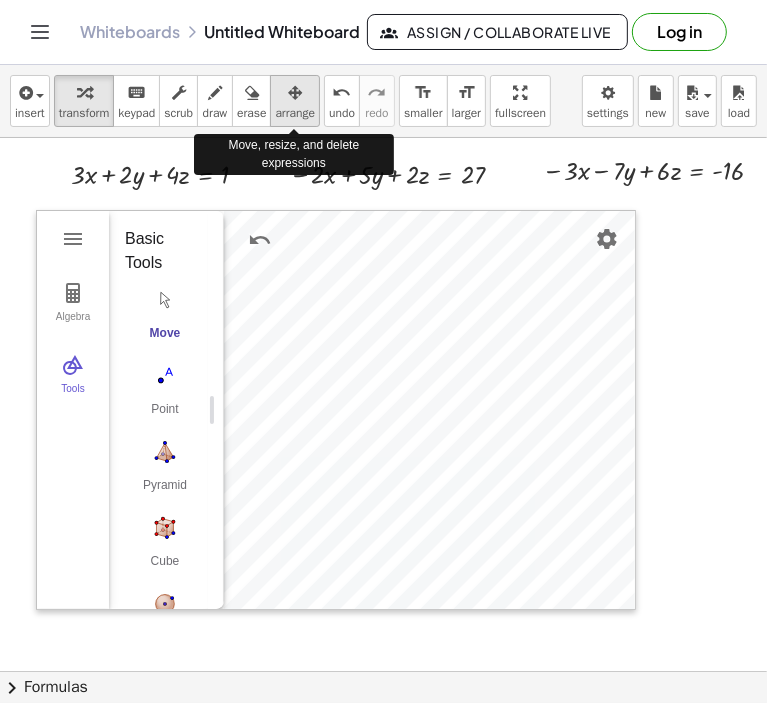 click at bounding box center (295, 93) 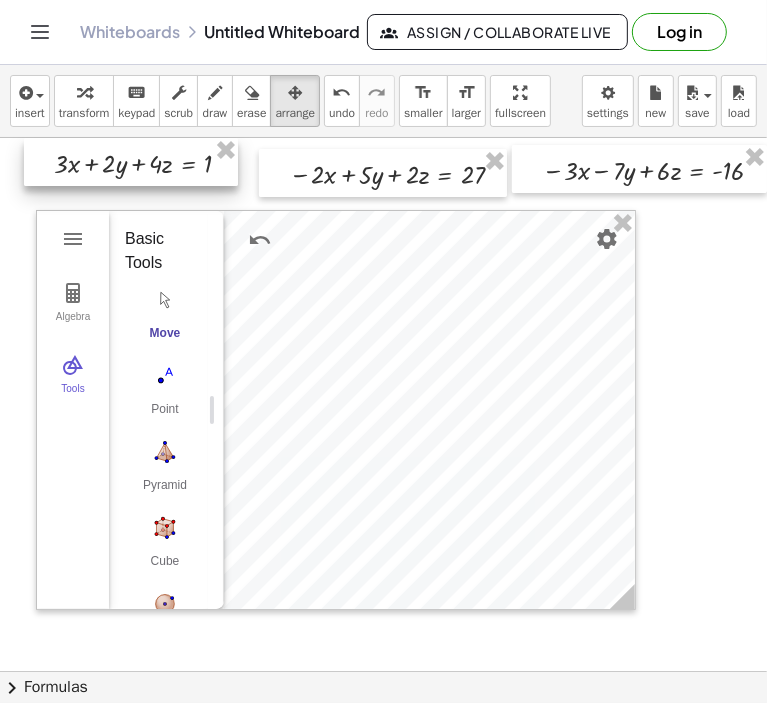 drag, startPoint x: 169, startPoint y: 171, endPoint x: 152, endPoint y: 160, distance: 20.248457 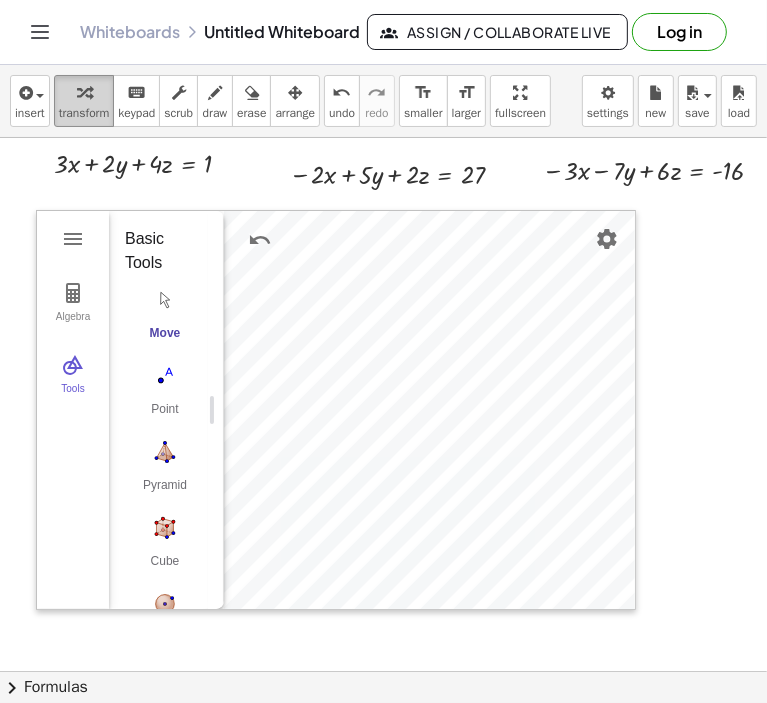 click at bounding box center (84, 92) 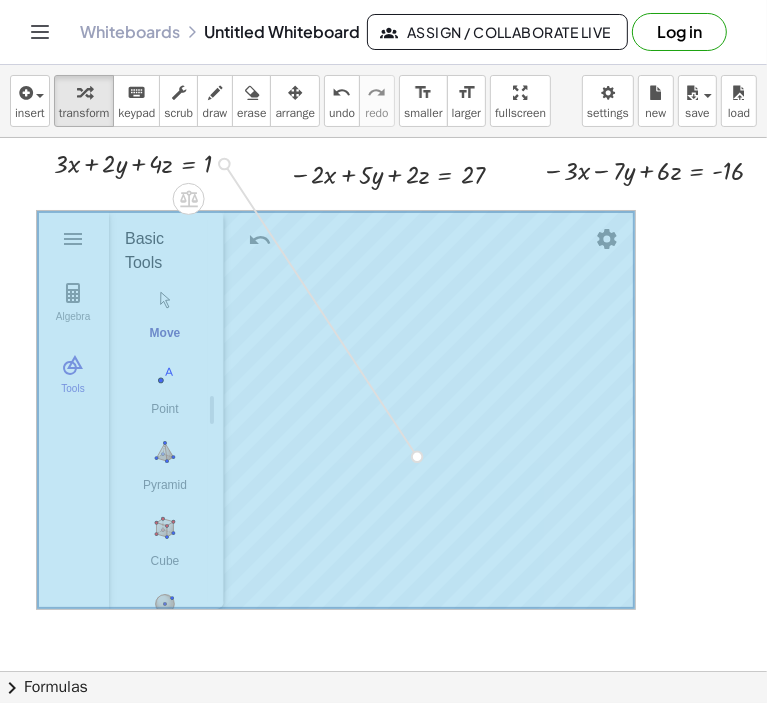 drag, startPoint x: 227, startPoint y: 165, endPoint x: 415, endPoint y: 455, distance: 345.60672 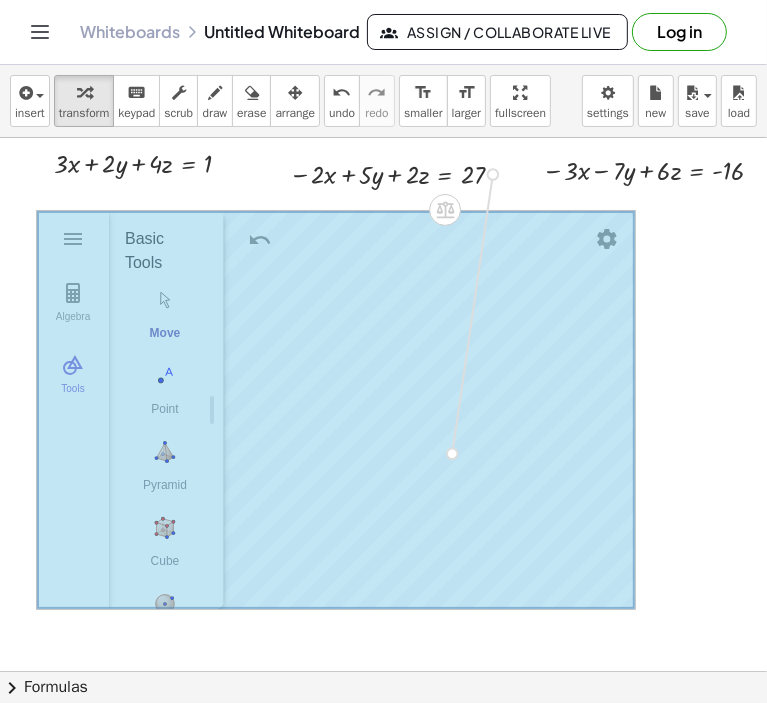 drag, startPoint x: 490, startPoint y: 173, endPoint x: 452, endPoint y: 444, distance: 273.65125 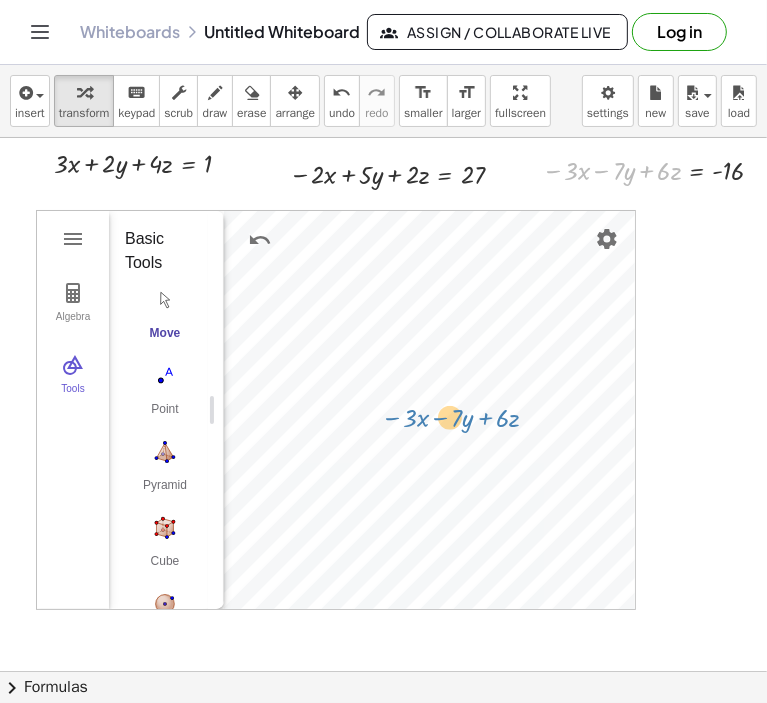 click on "+ × 3 × x + × 2 × y + × 4 × z = 1     Algebra Tools GeoGebra 3D Calculator Basic Tools Move Point Pyramid Cube Sphere: Center & Point Plane through 3 Points Intersect Two Surfaces Net More   − × 2 × x + × 5 × y + × 2 × z = 27 + × 6 × z − × 3 × x − × 7 × y − × 3 × x − × 7 × y + × 6 × z = - 16" at bounding box center [448, 671] 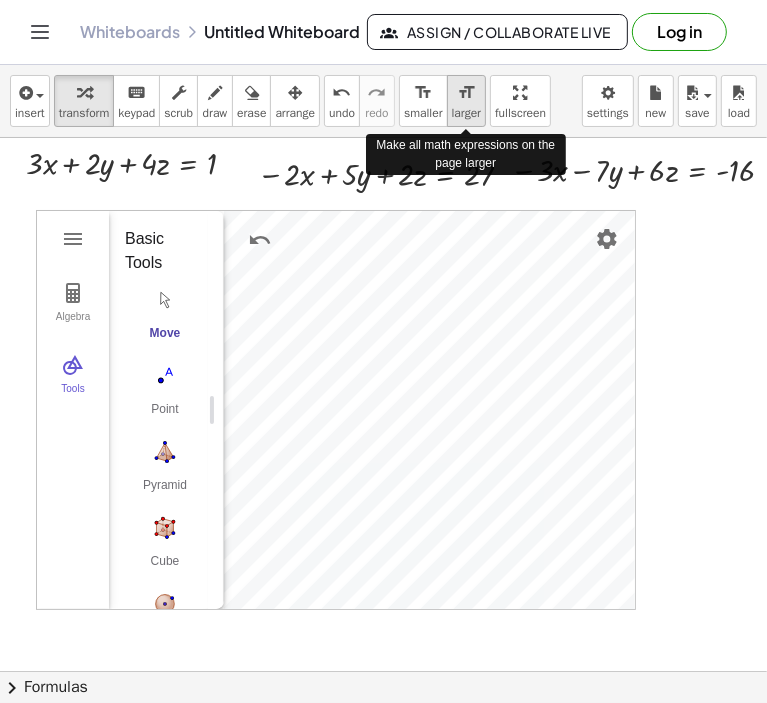 click on "larger" at bounding box center (466, 113) 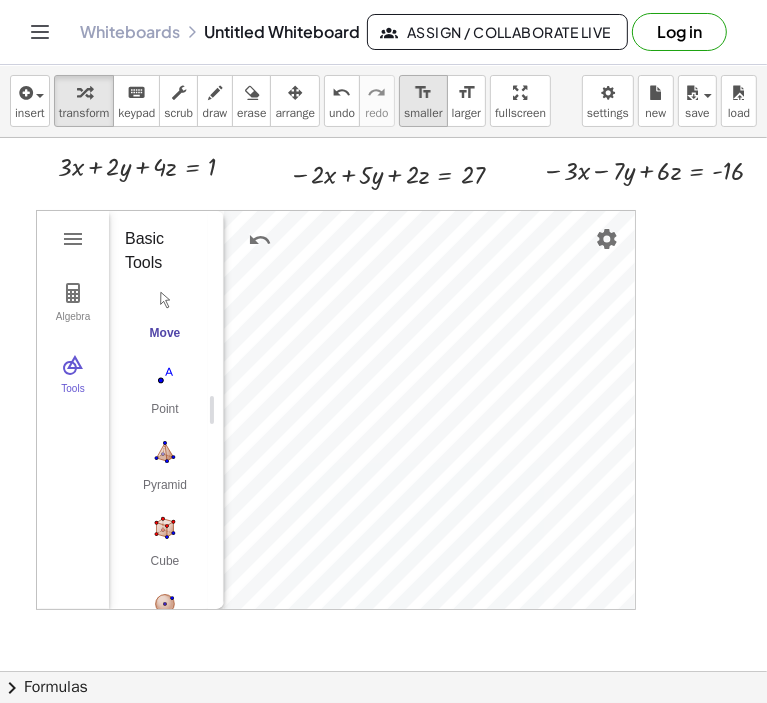 click on "smaller" at bounding box center (423, 113) 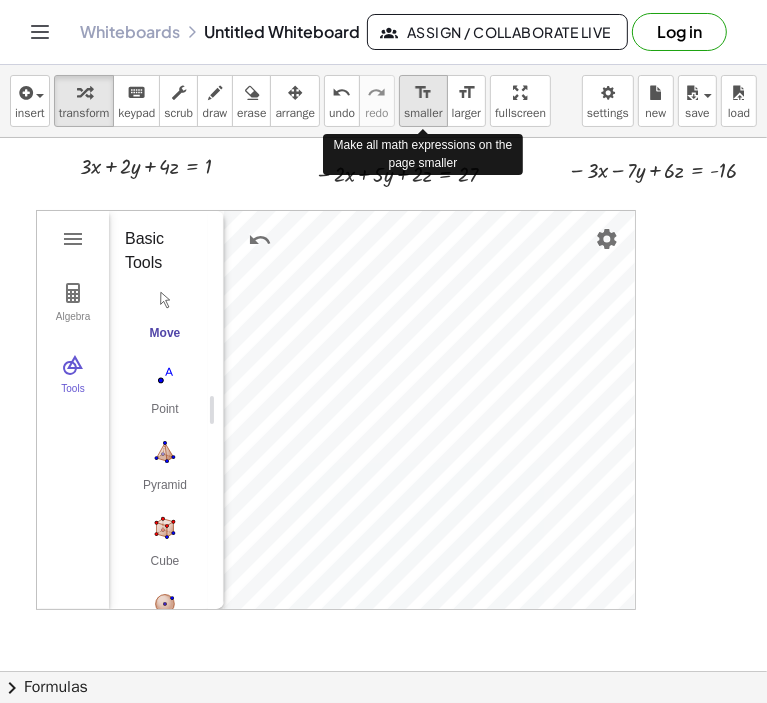 click on "smaller" at bounding box center (423, 113) 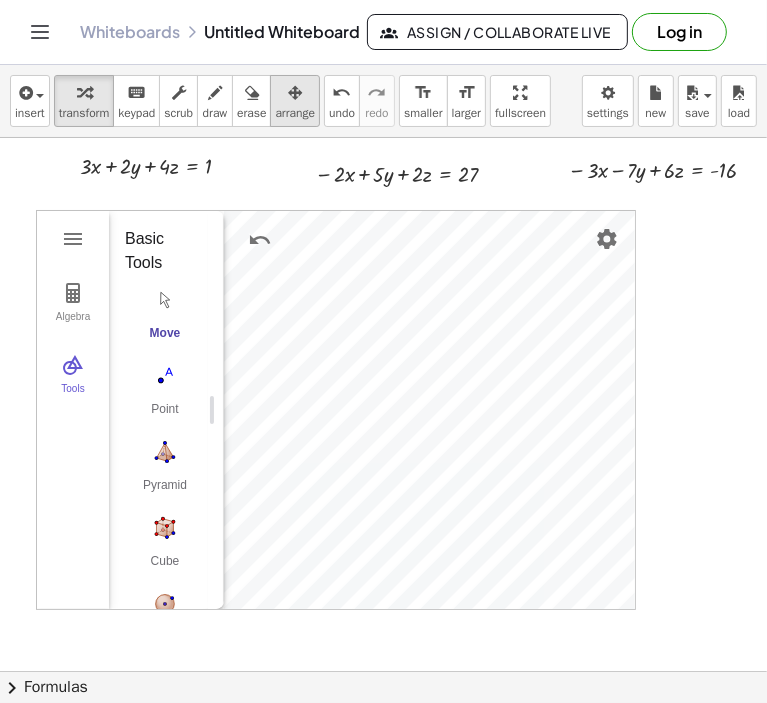 click on "arrange" at bounding box center [295, 113] 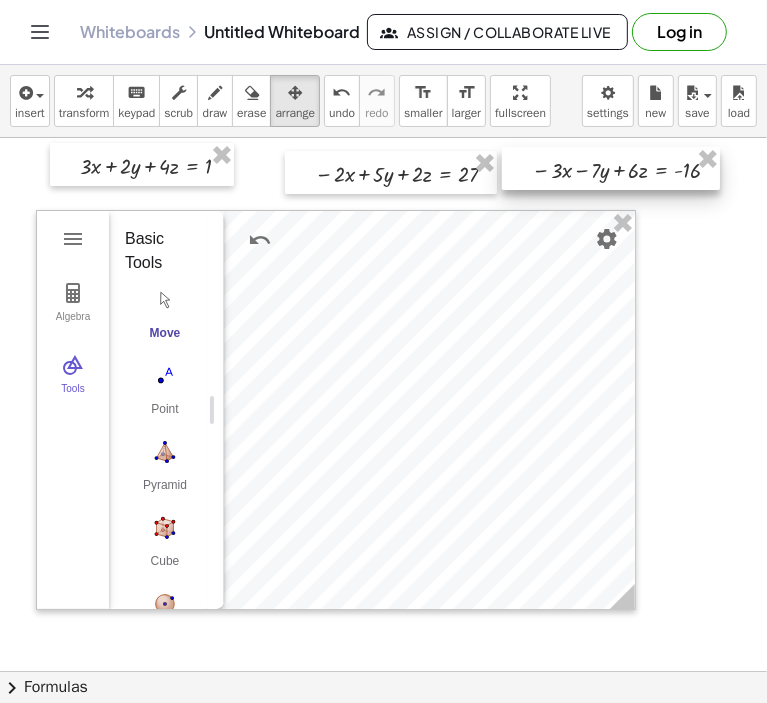 drag, startPoint x: 648, startPoint y: 165, endPoint x: 612, endPoint y: 165, distance: 36 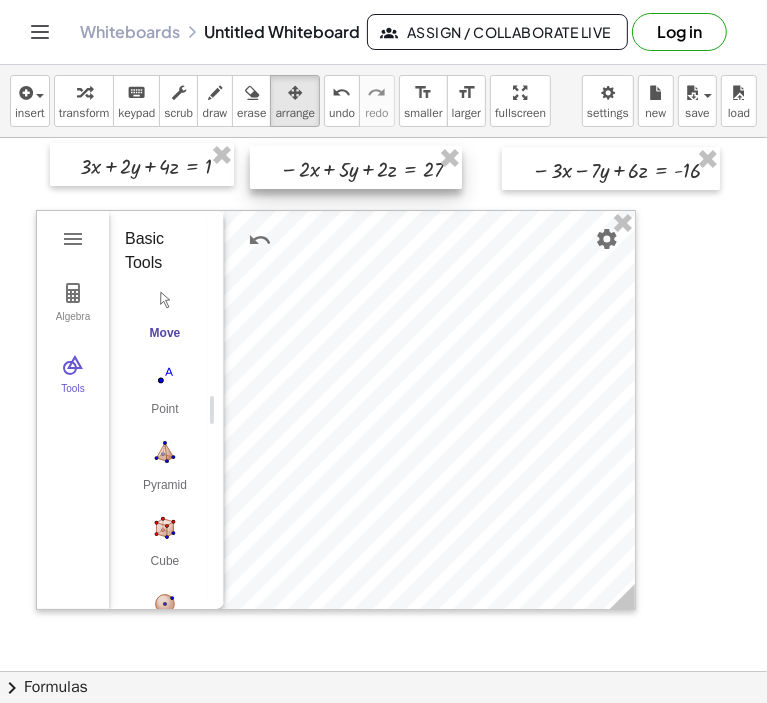 drag, startPoint x: 404, startPoint y: 180, endPoint x: 369, endPoint y: 175, distance: 35.35534 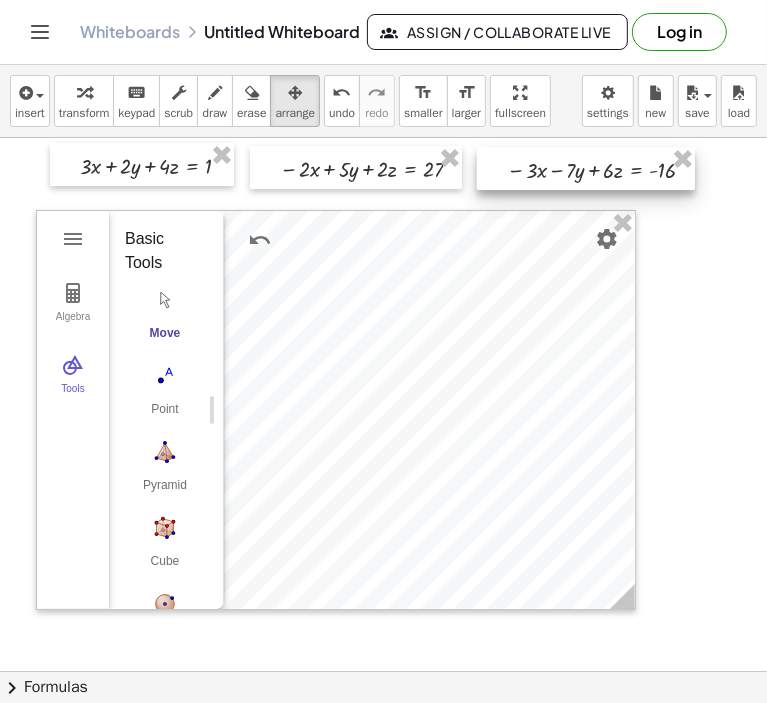drag, startPoint x: 565, startPoint y: 172, endPoint x: 540, endPoint y: 172, distance: 25 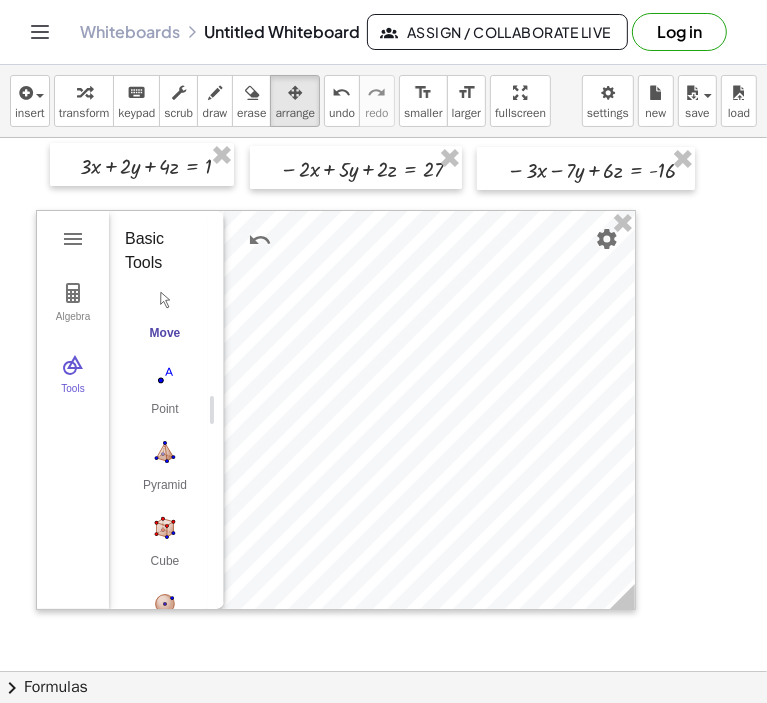 click at bounding box center (448, 671) 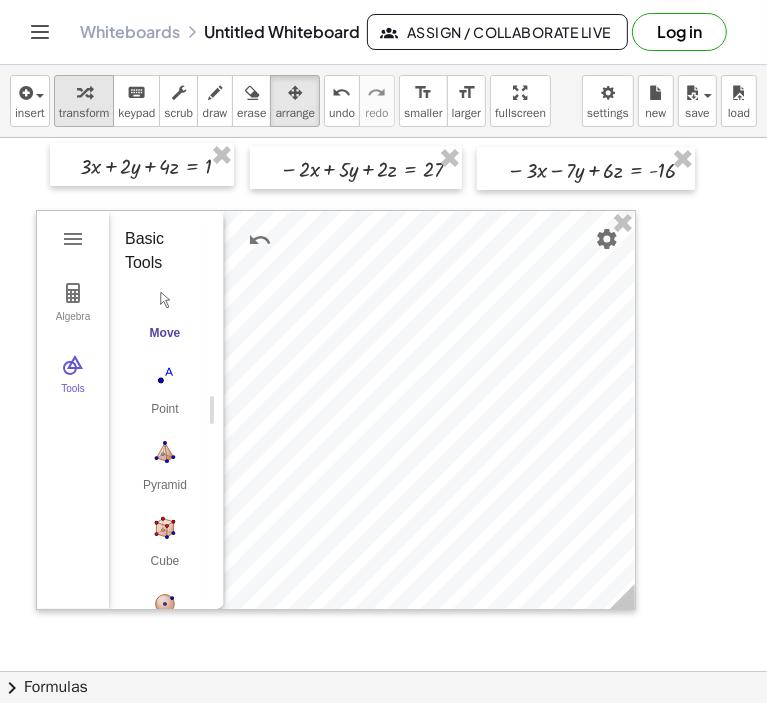 click on "transform" at bounding box center [84, 113] 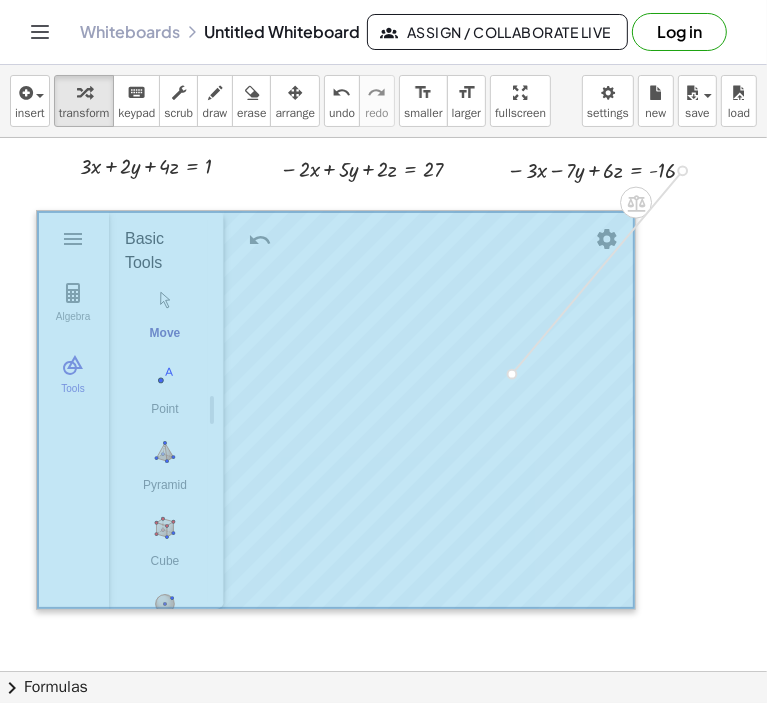 drag, startPoint x: 682, startPoint y: 168, endPoint x: 510, endPoint y: 377, distance: 270.67508 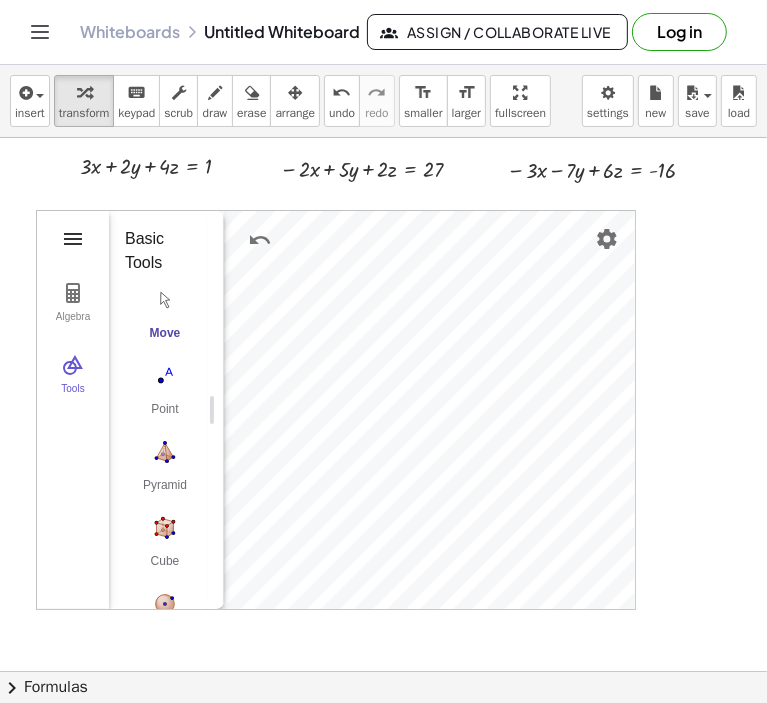 click at bounding box center [73, 239] 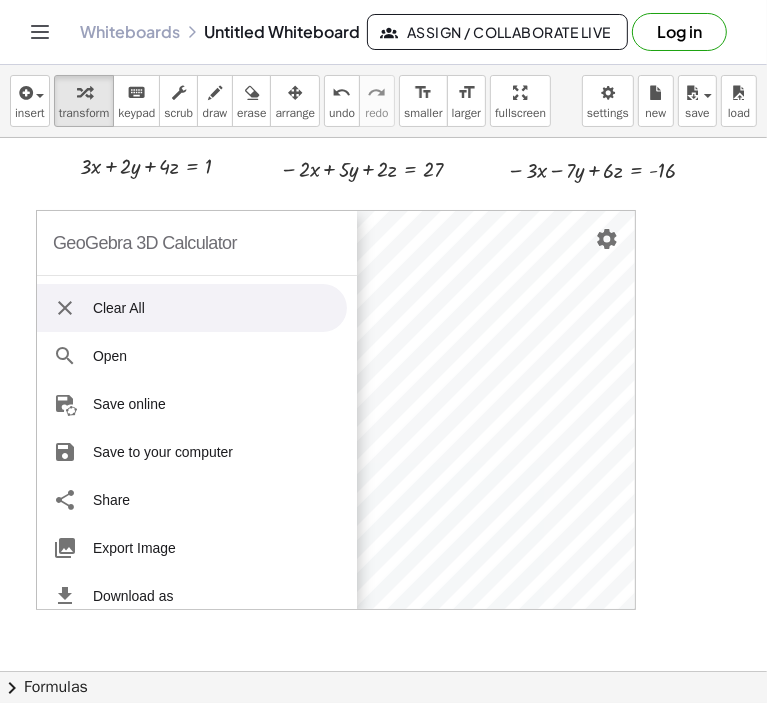 click at bounding box center [448, 671] 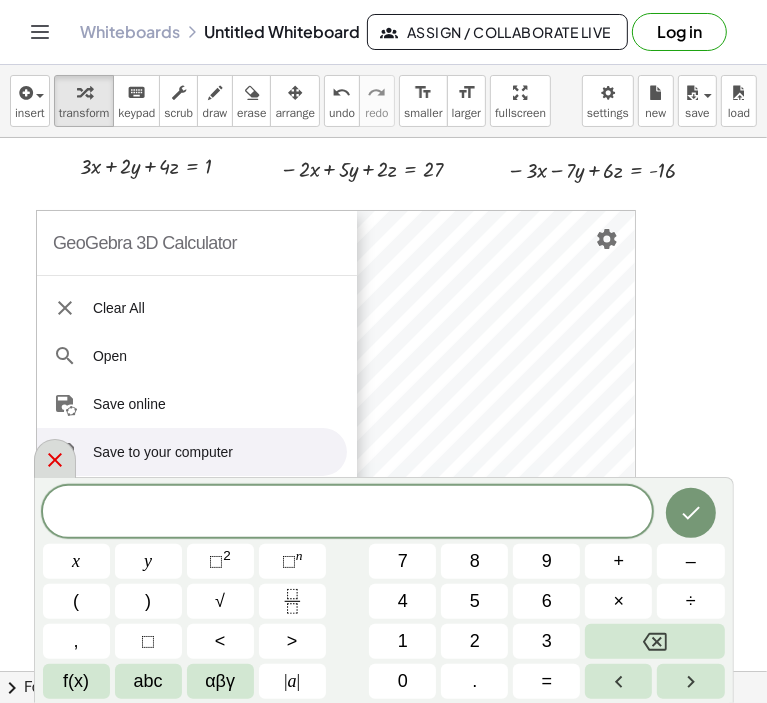 click 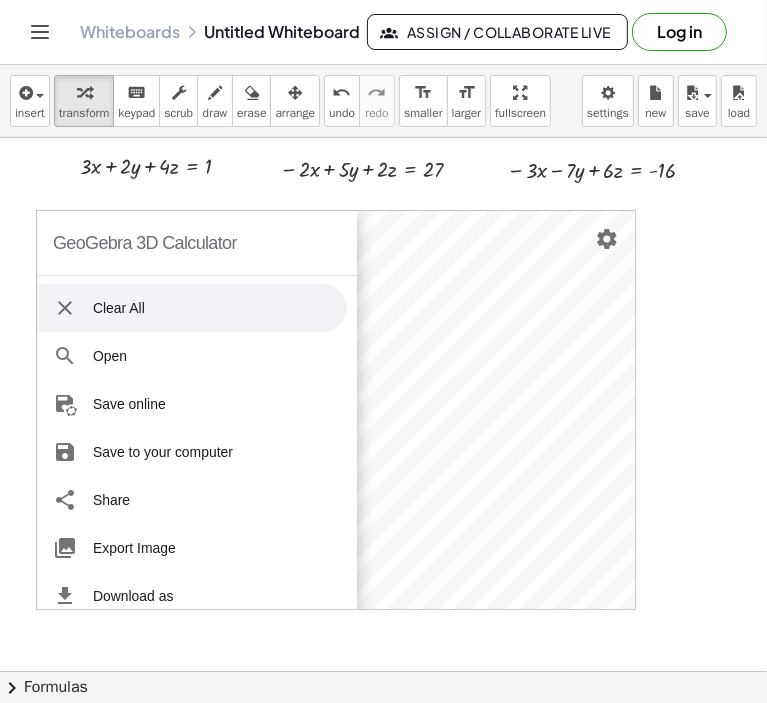 click at bounding box center [448, 671] 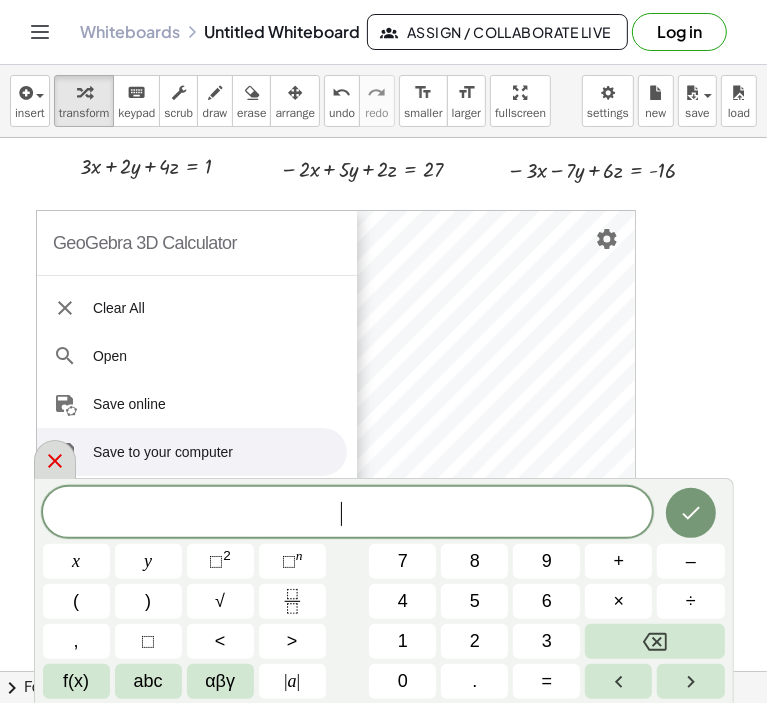 click 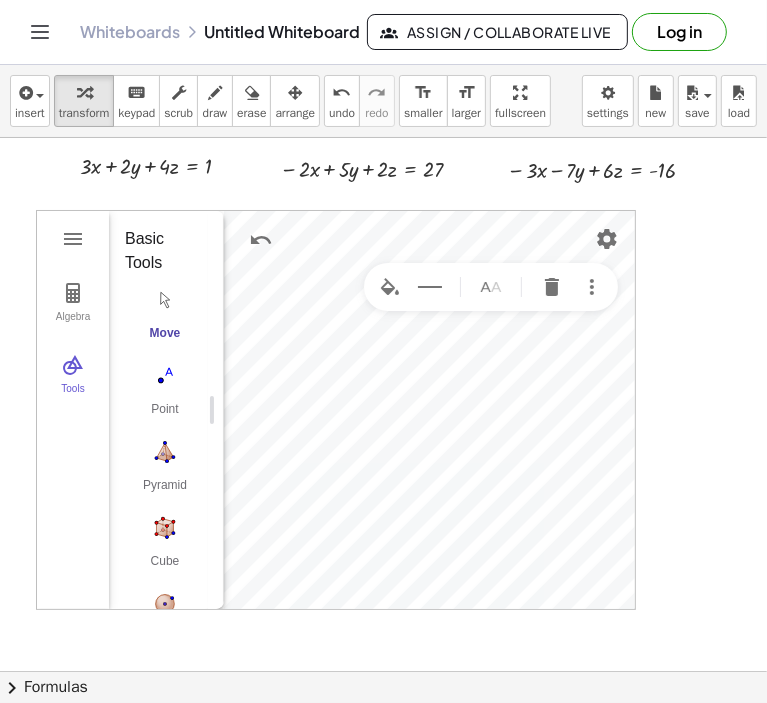 click at bounding box center [448, 671] 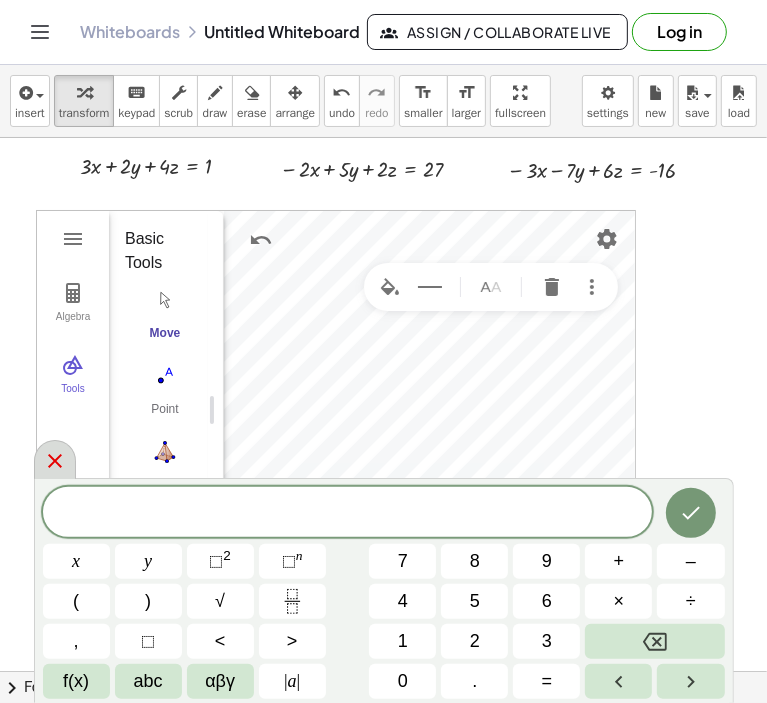 click 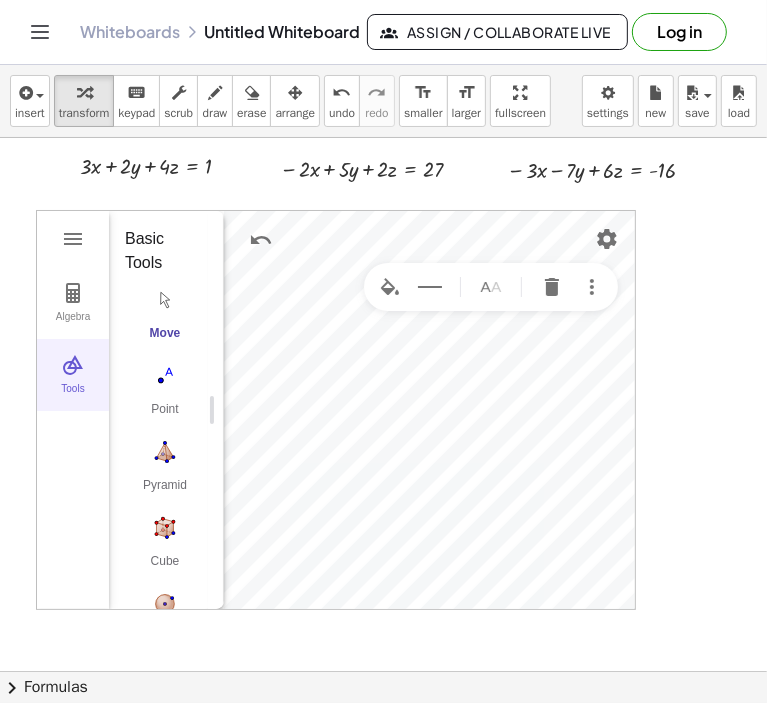 click on "Tools" at bounding box center (73, 397) 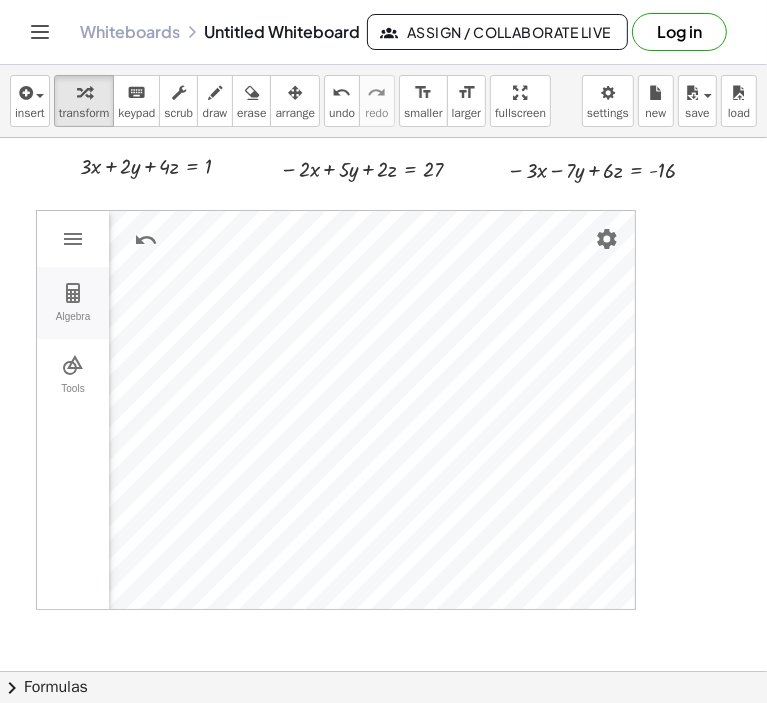 click at bounding box center (73, 293) 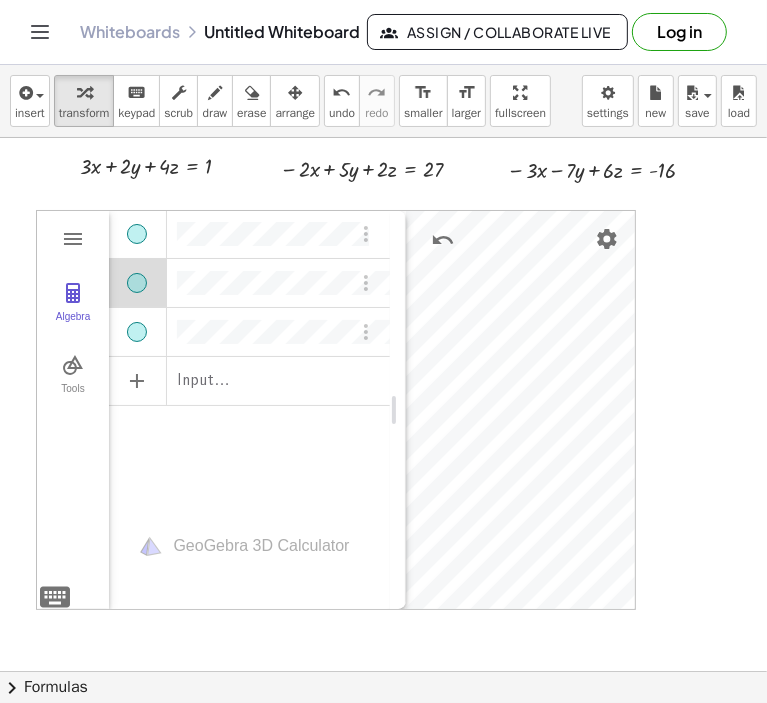 drag, startPoint x: 222, startPoint y: 337, endPoint x: 404, endPoint y: 391, distance: 189.84204 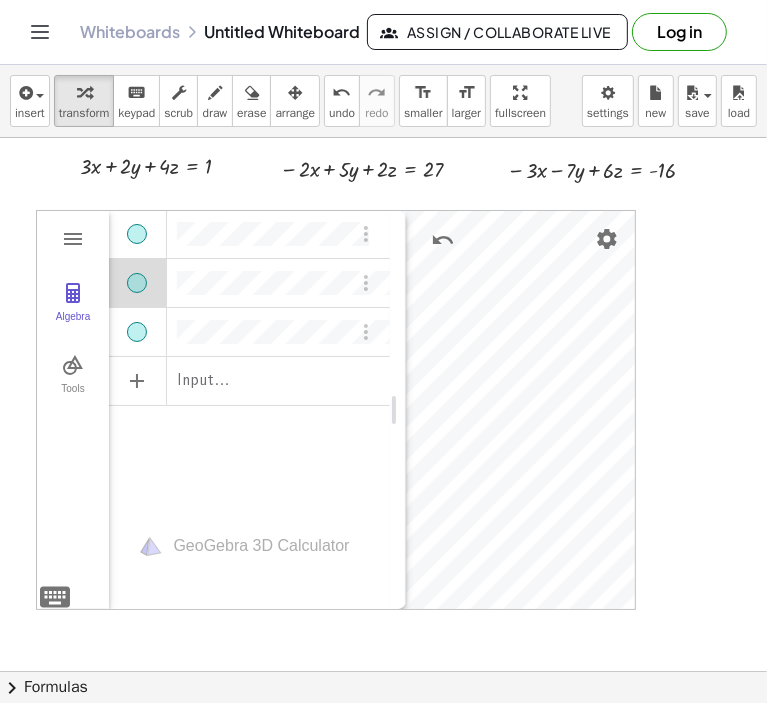scroll, scrollTop: 288, scrollLeft: 0, axis: vertical 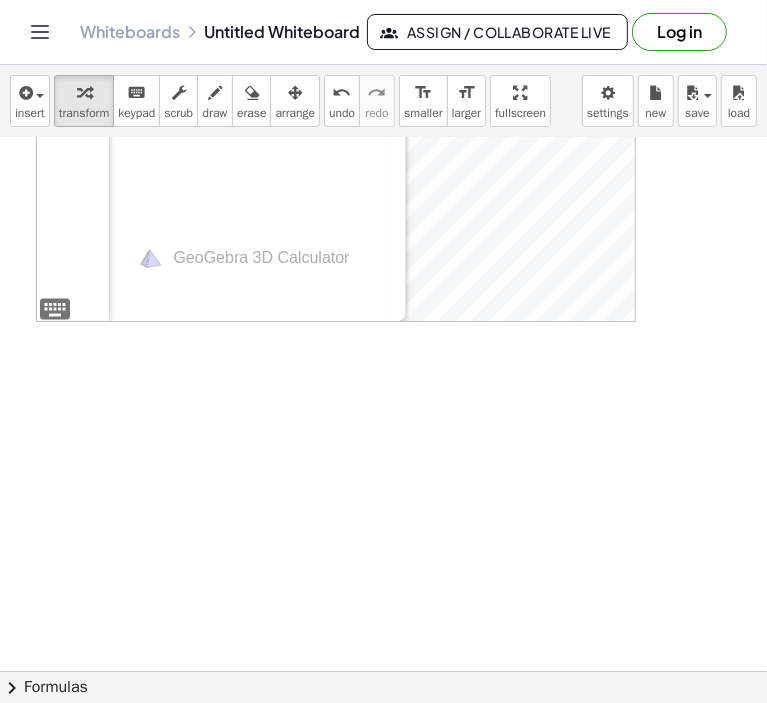 click on "Algebra" at bounding box center (73, 15) 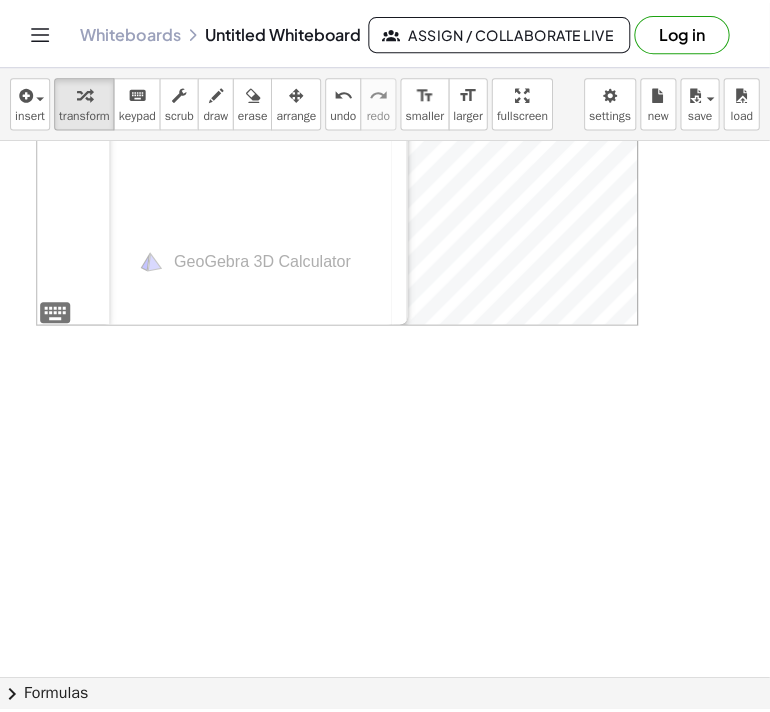 scroll, scrollTop: 0, scrollLeft: 0, axis: both 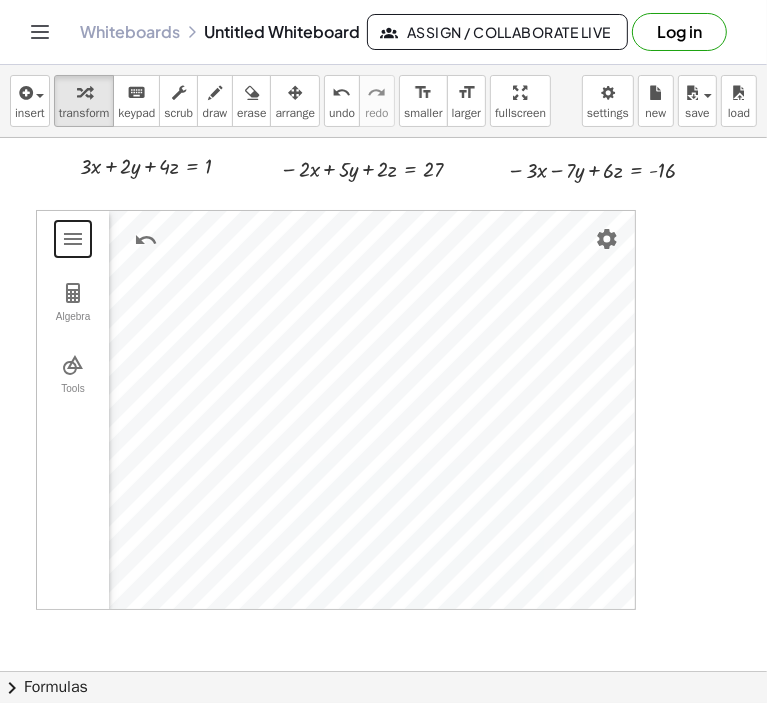 type 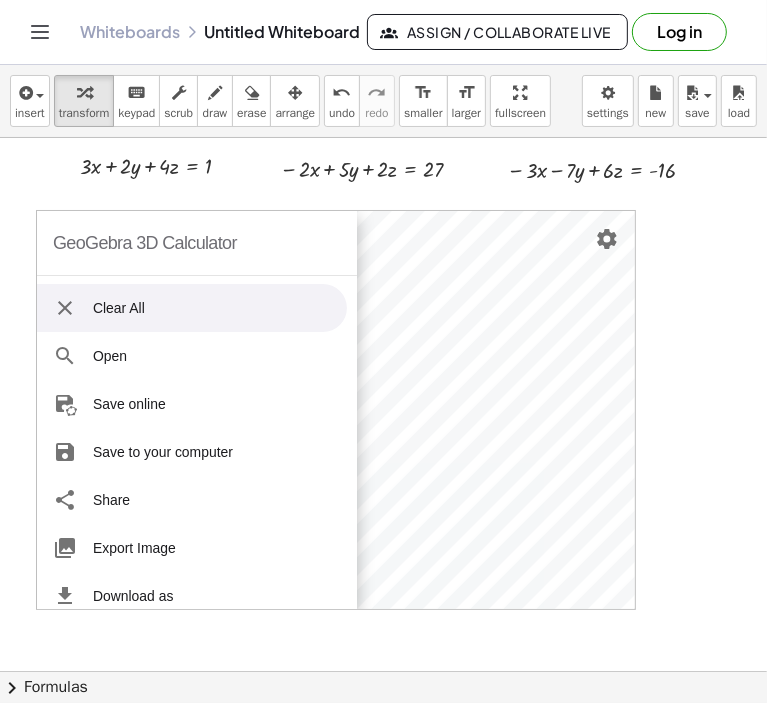 type 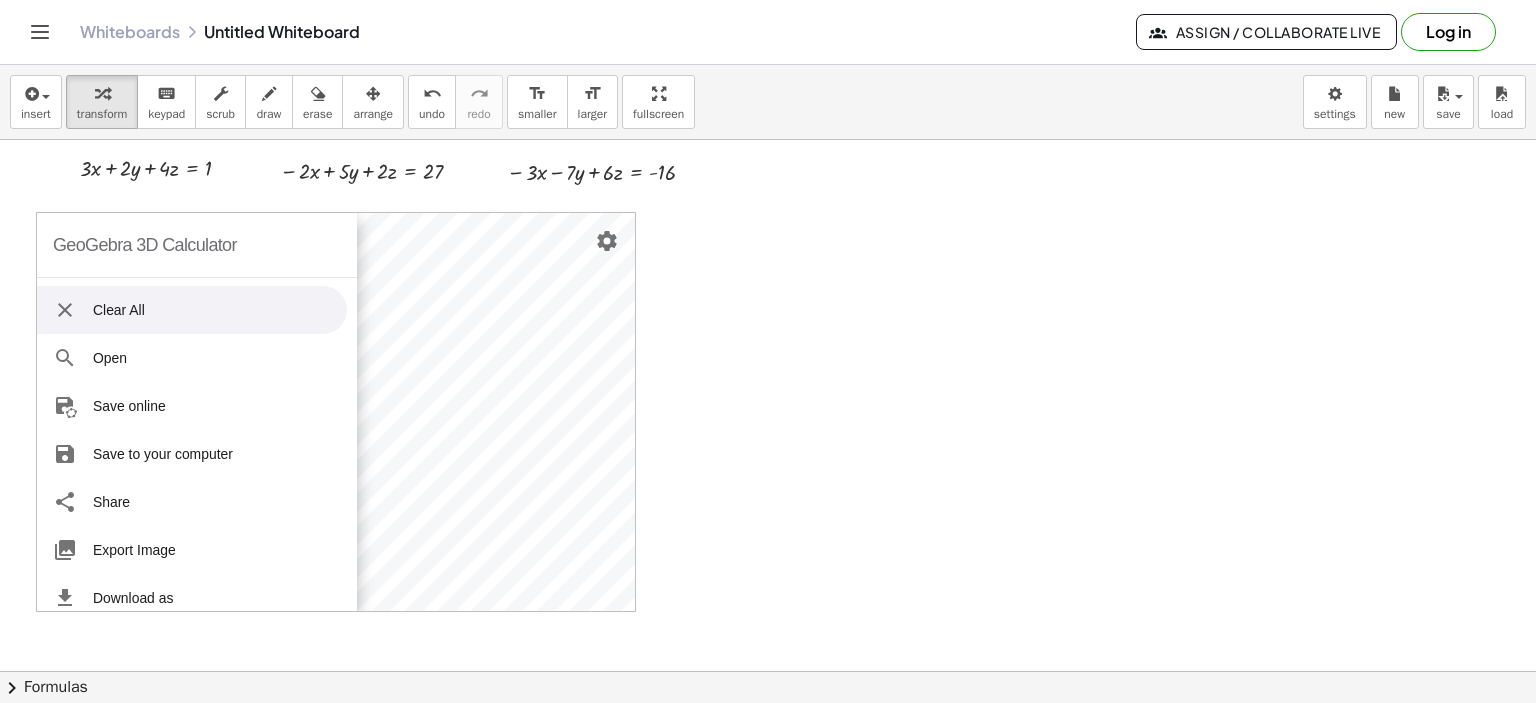 click at bounding box center (768, 671) 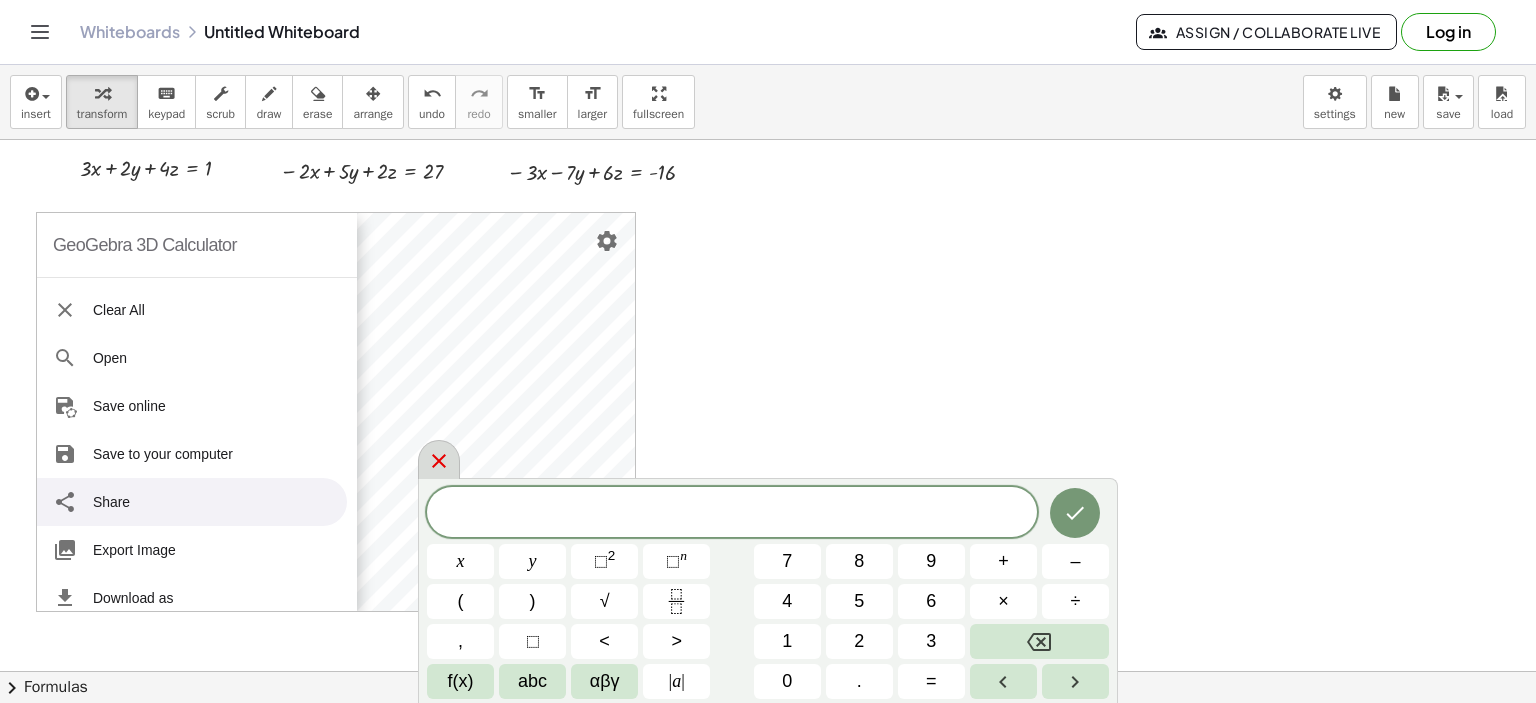 click 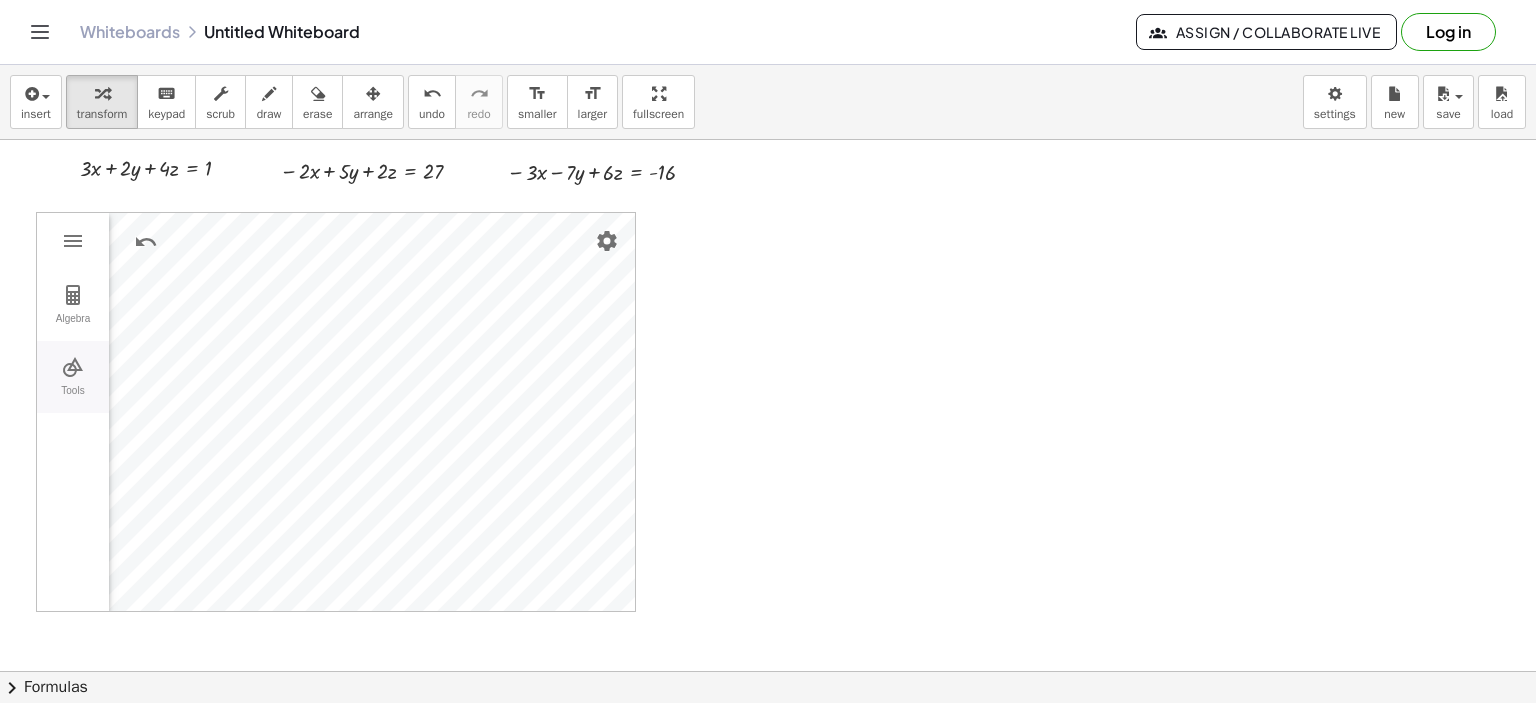 click on "Tools" at bounding box center [73, 377] 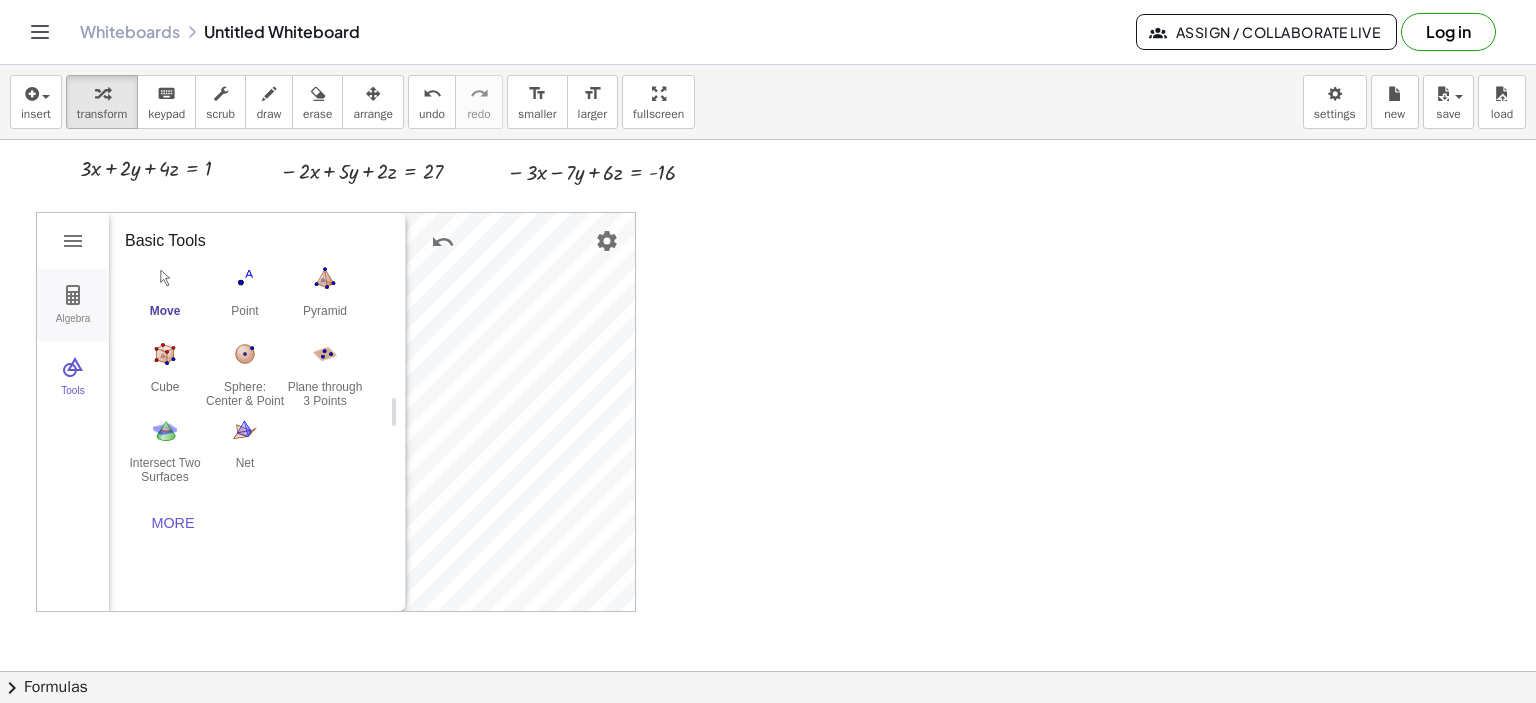click at bounding box center [73, 295] 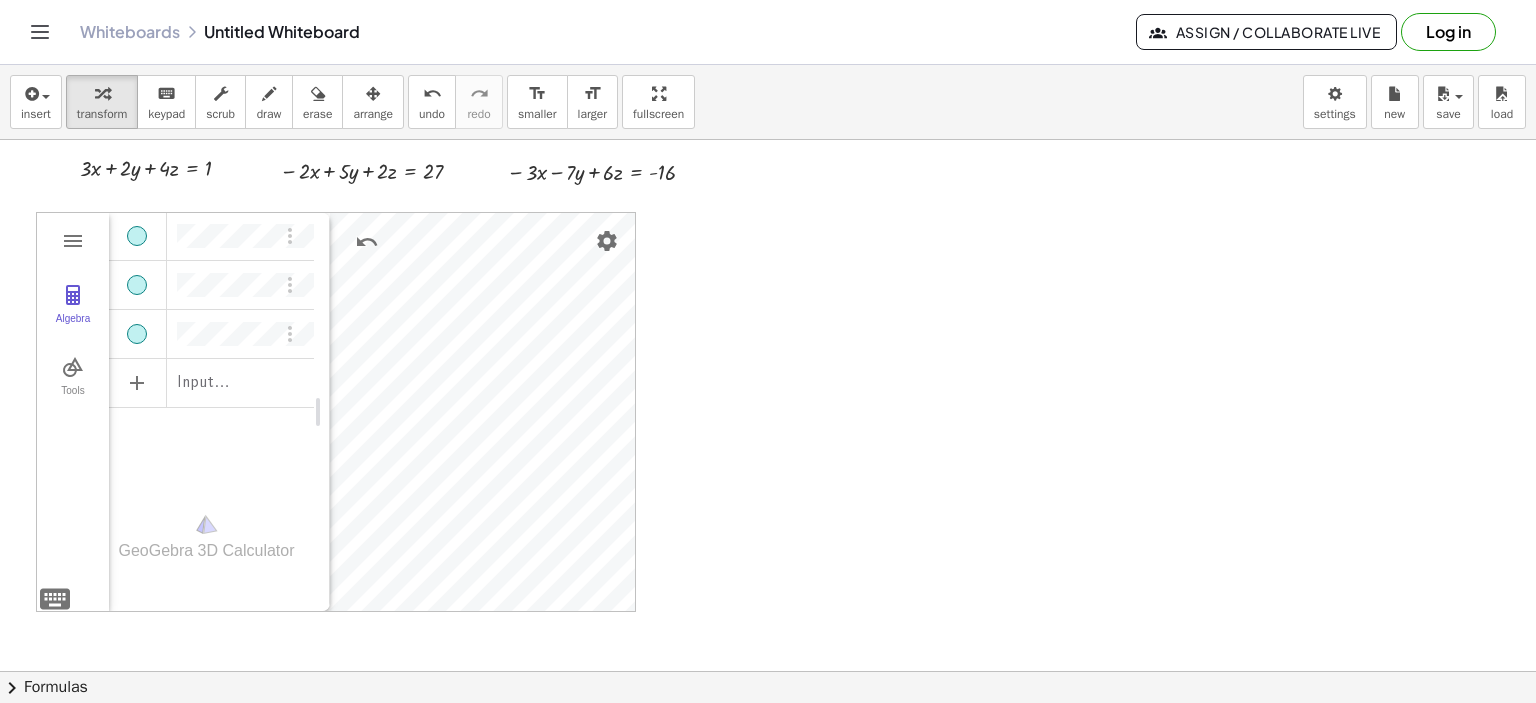 drag, startPoint x: 403, startPoint y: 515, endPoint x: 327, endPoint y: 482, distance: 82.85529 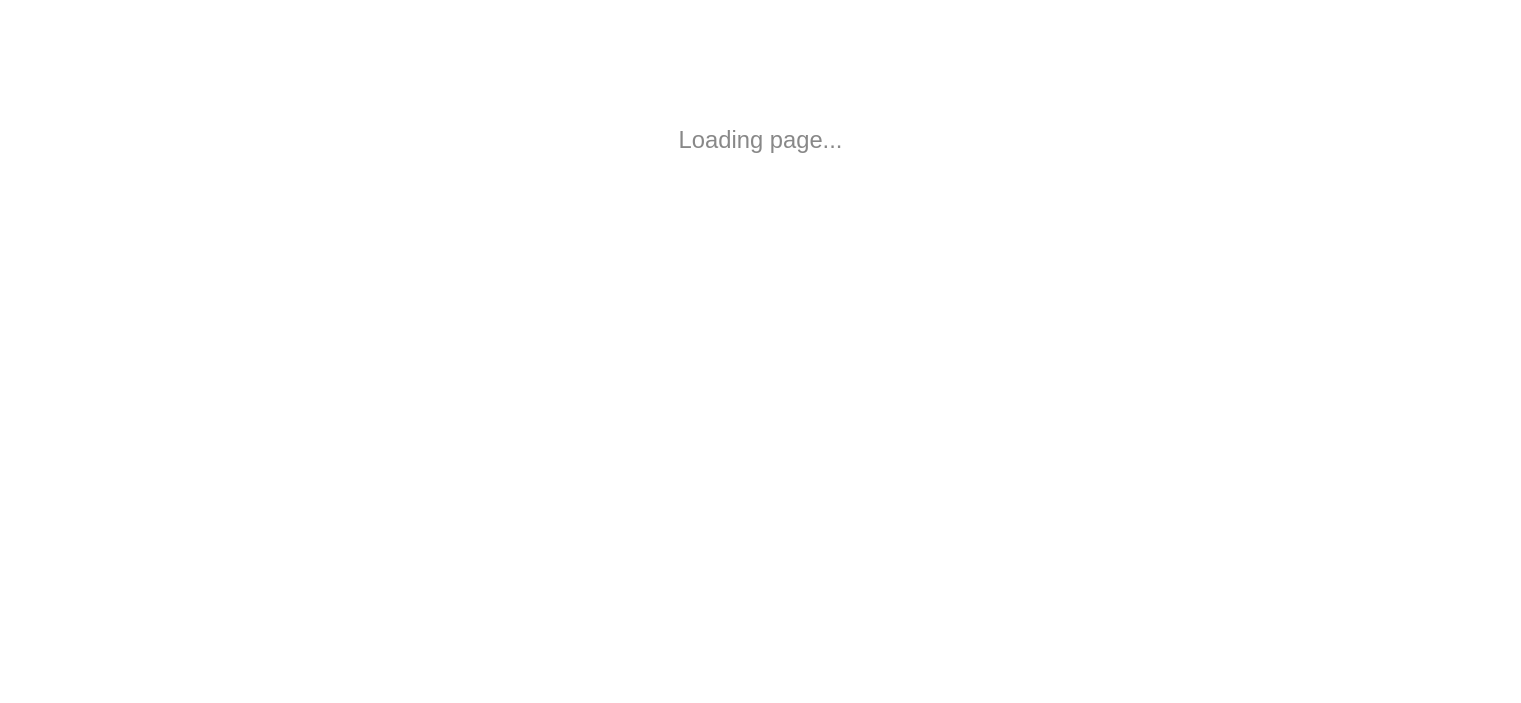 scroll, scrollTop: 0, scrollLeft: 0, axis: both 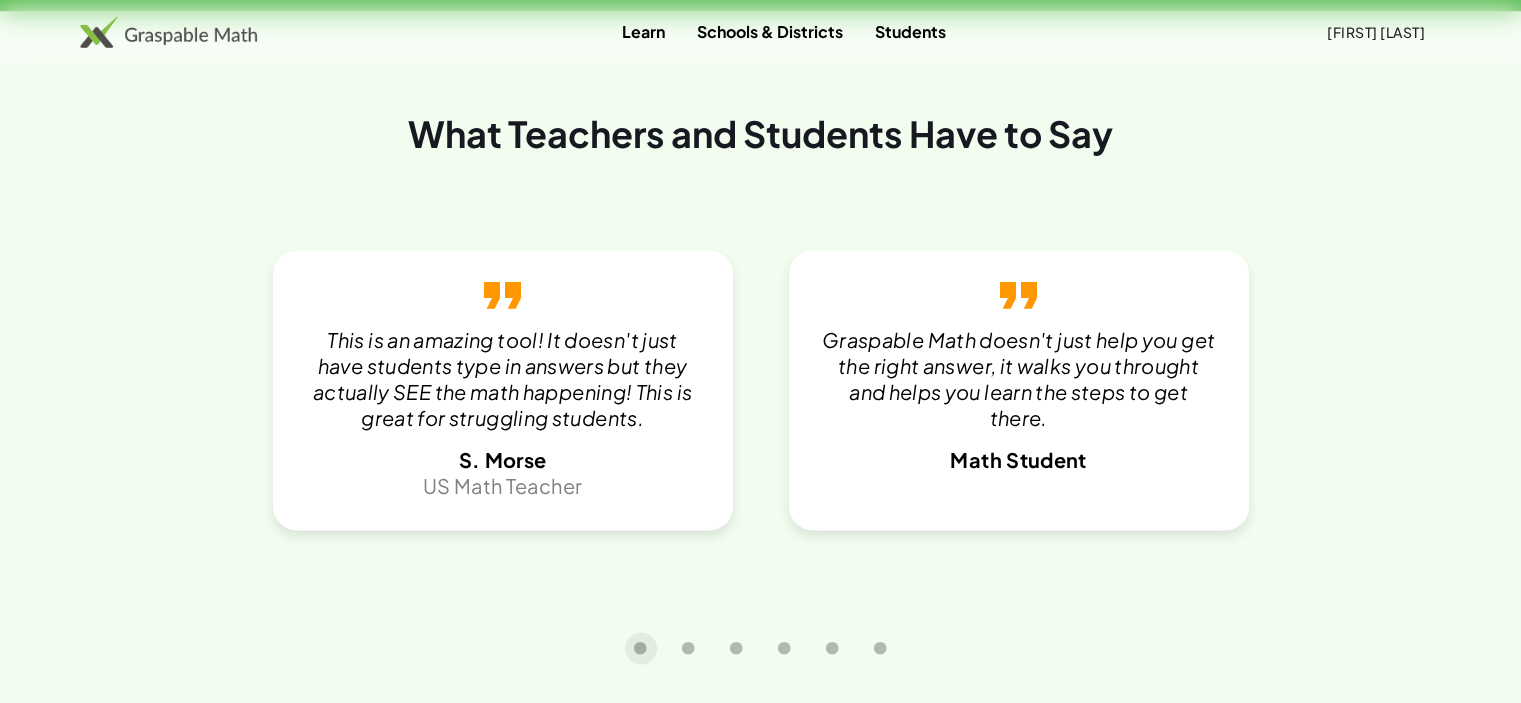 click at bounding box center (1101, -189) 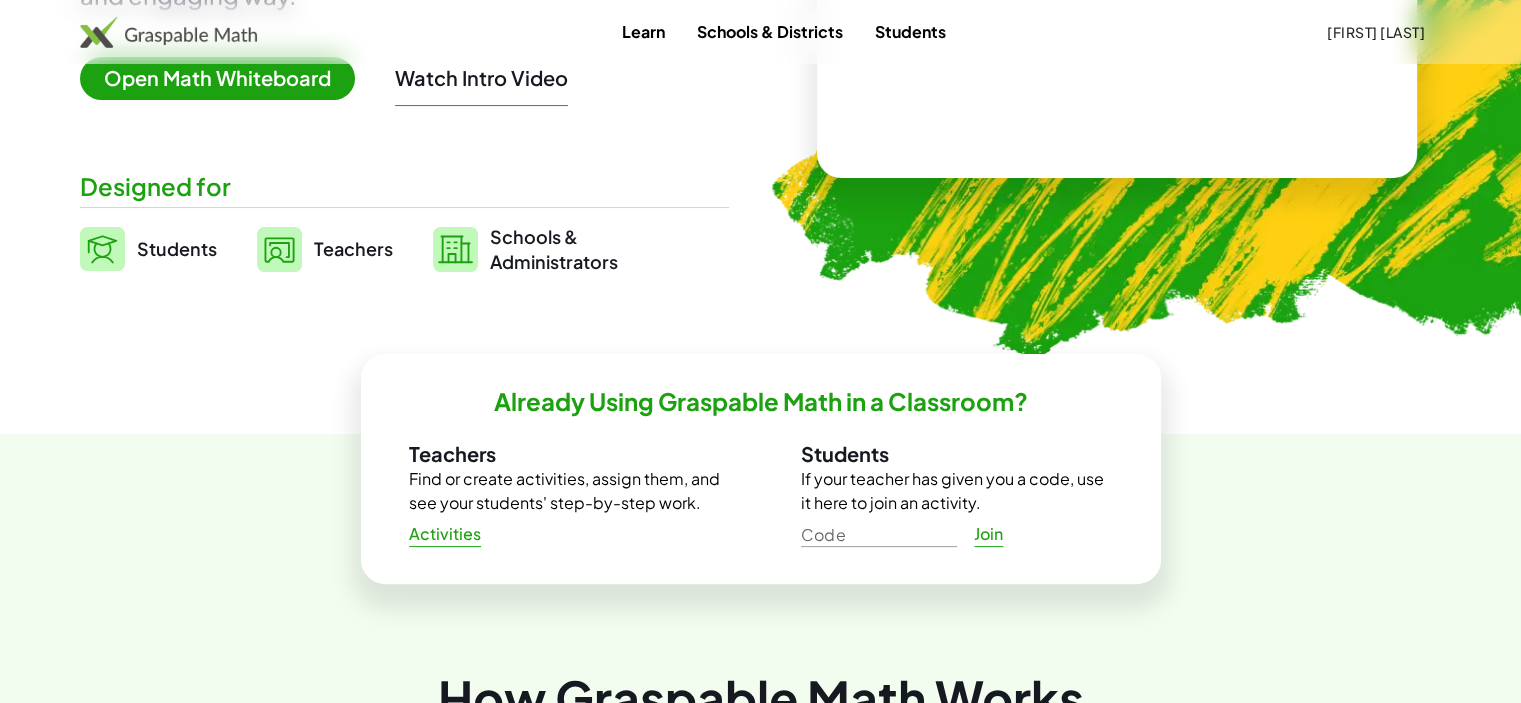 scroll, scrollTop: 0, scrollLeft: 0, axis: both 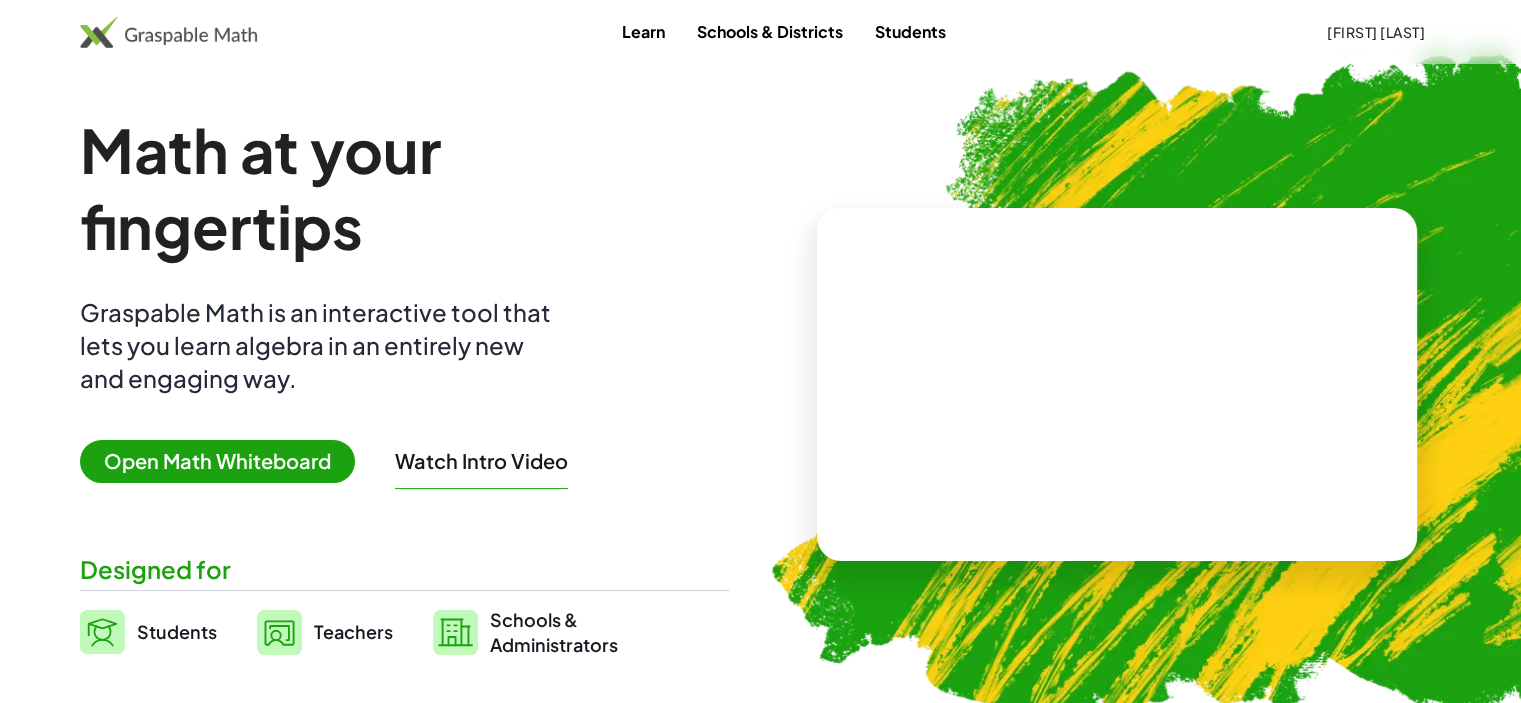 click at bounding box center (168, 32) 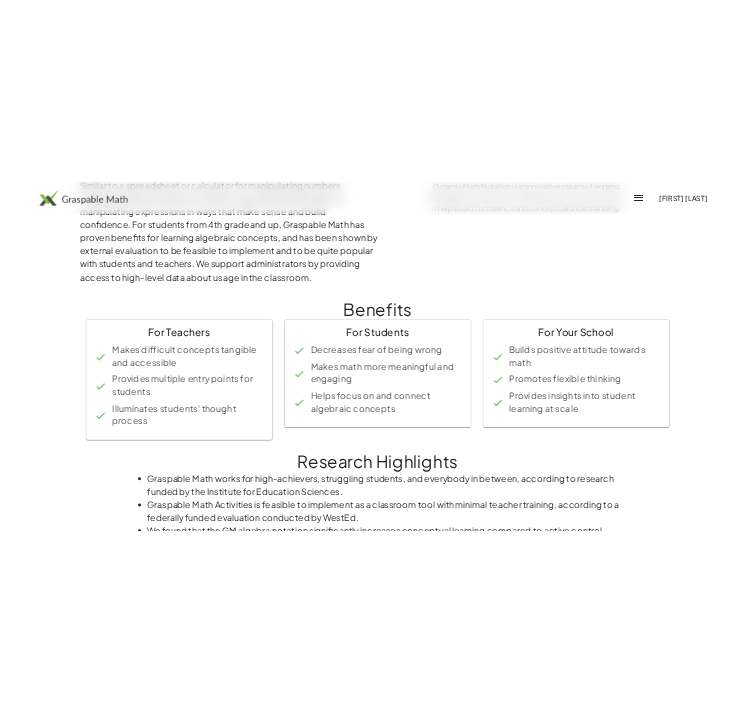 scroll, scrollTop: 0, scrollLeft: 0, axis: both 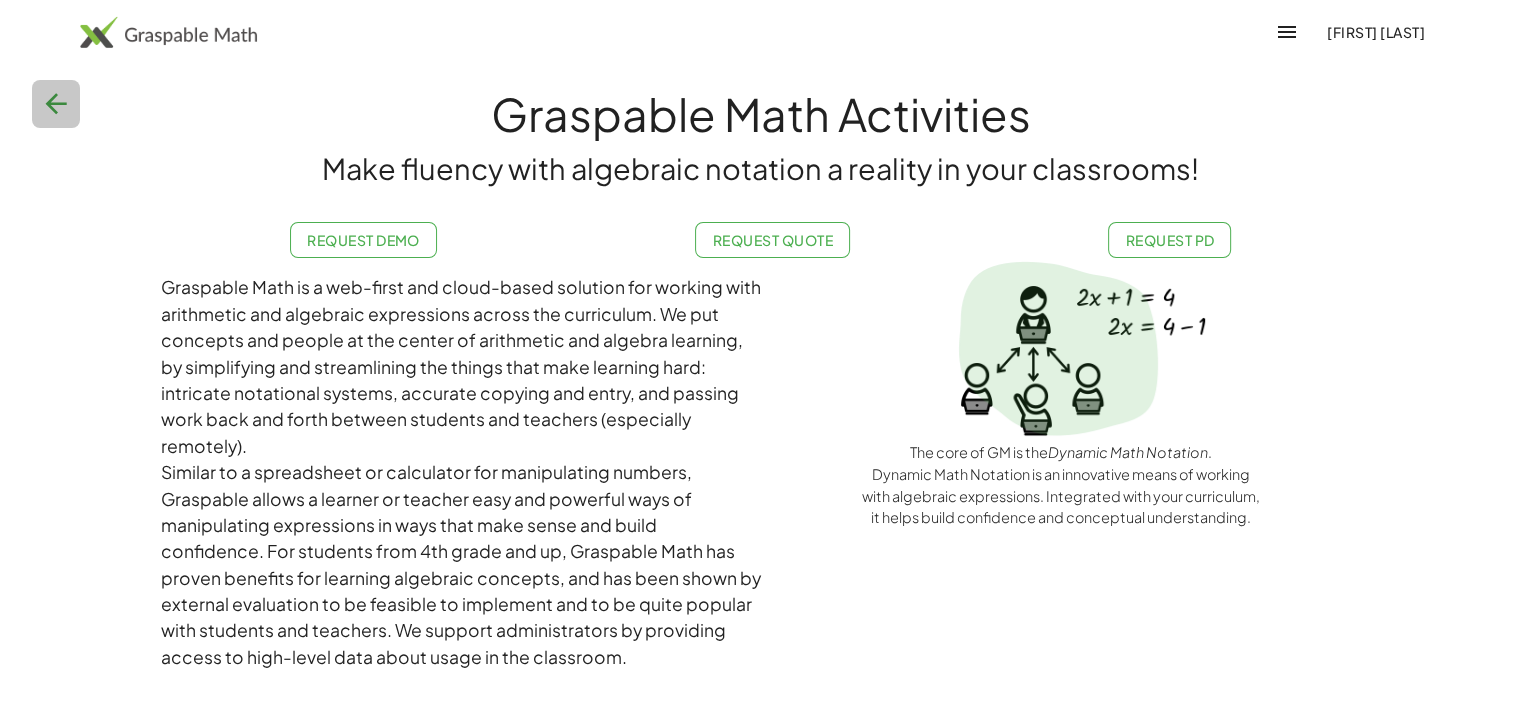 click 